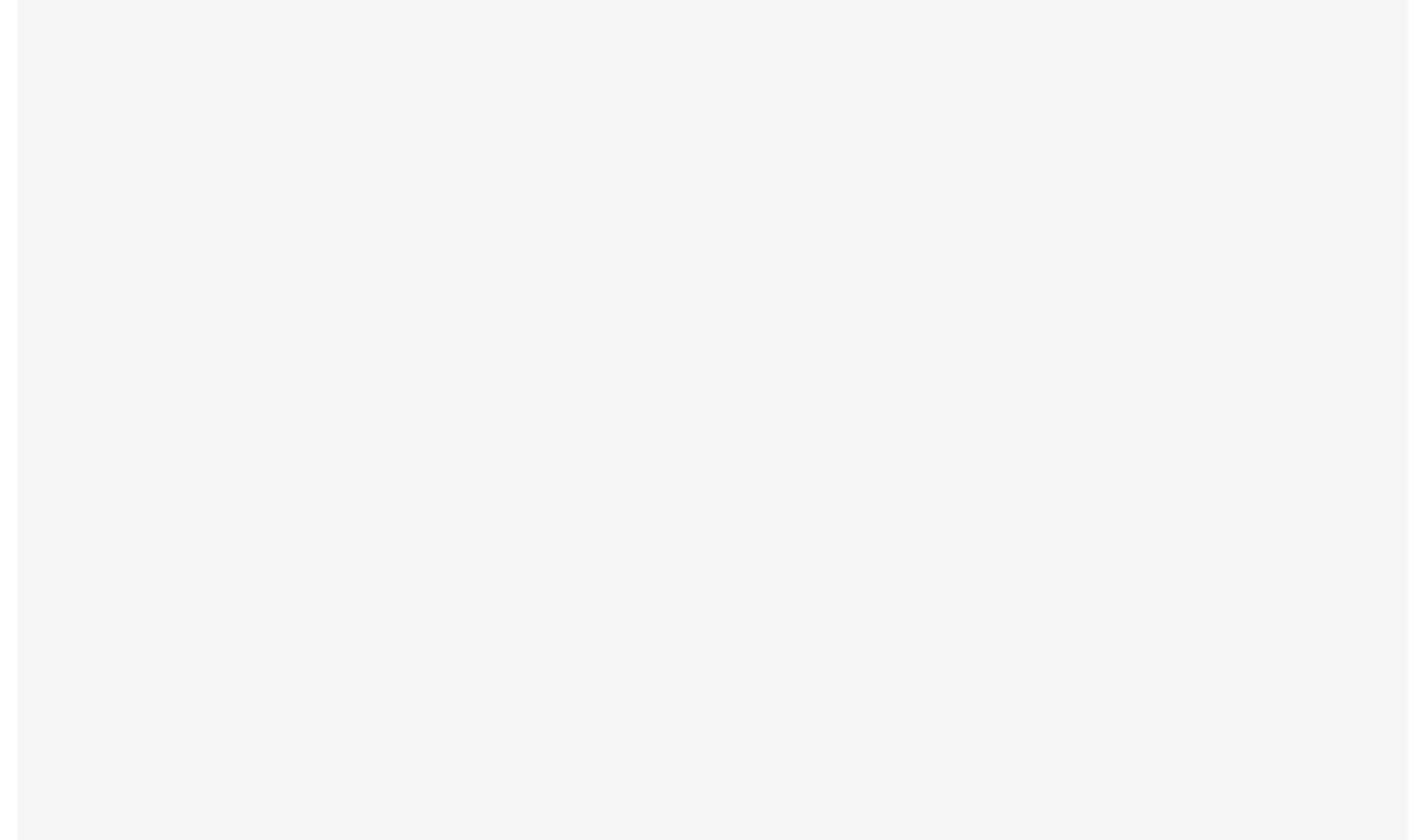scroll, scrollTop: 0, scrollLeft: 0, axis: both 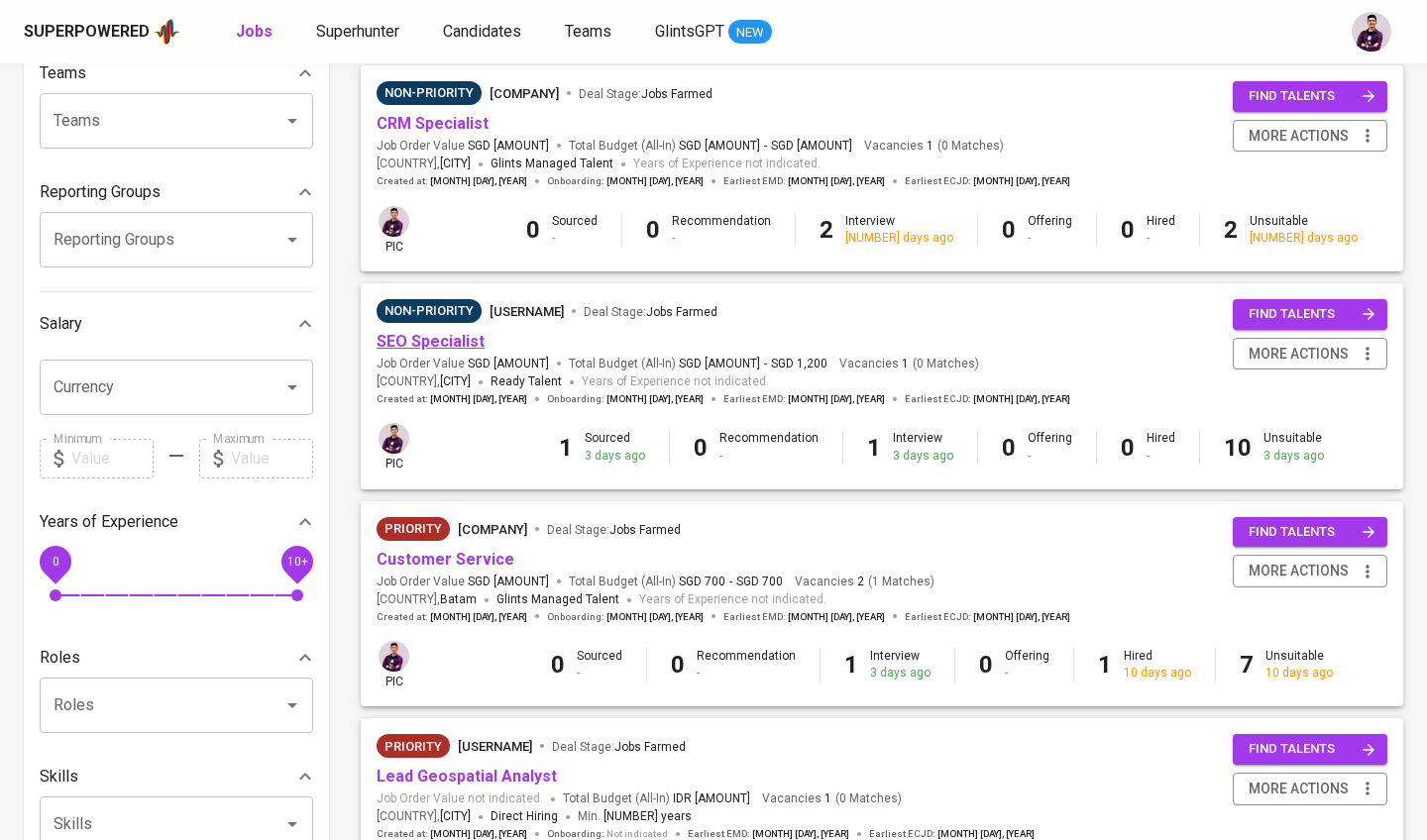 click on "SEO Specialist" at bounding box center (430, 341) 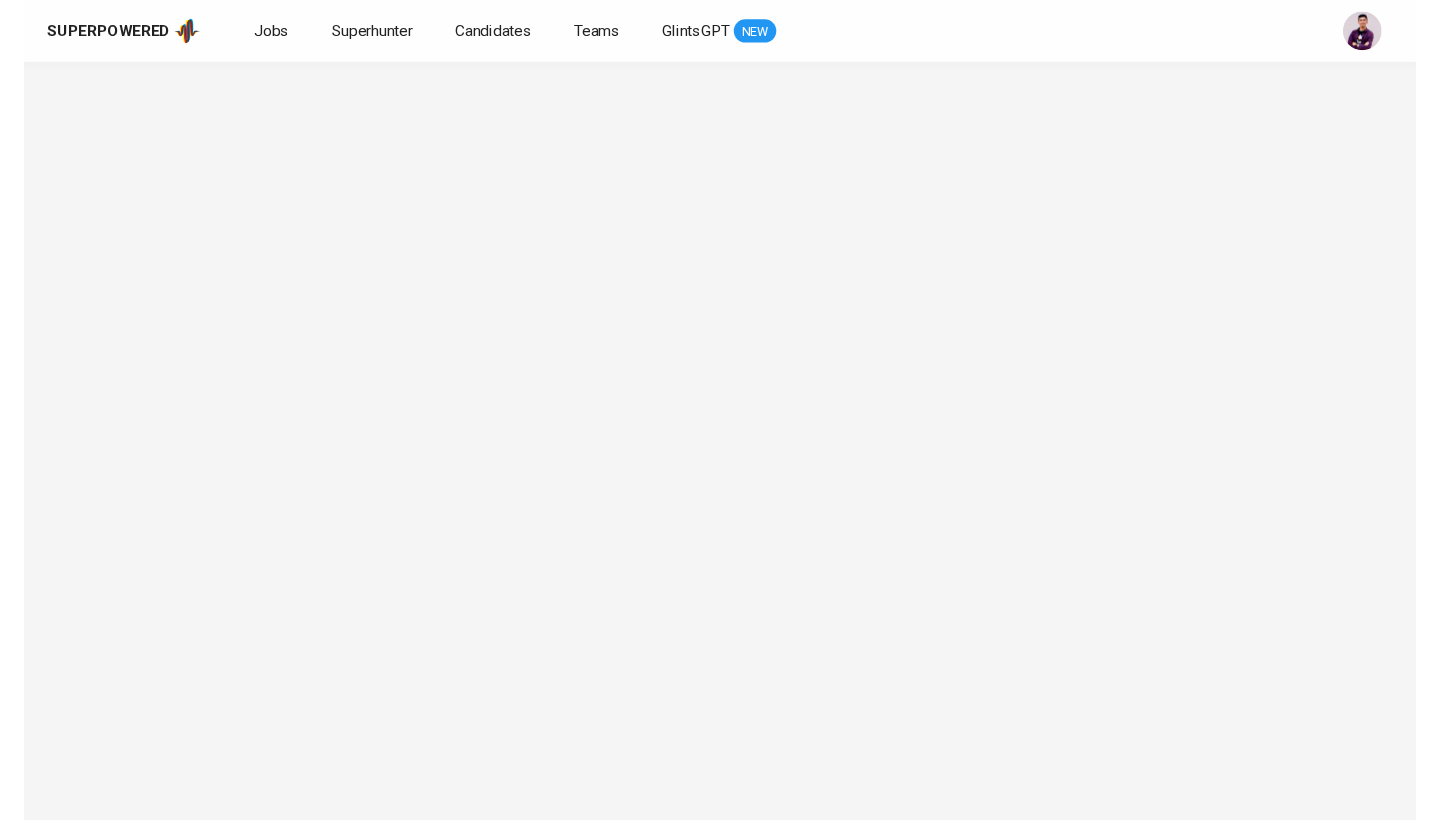 scroll, scrollTop: 0, scrollLeft: 0, axis: both 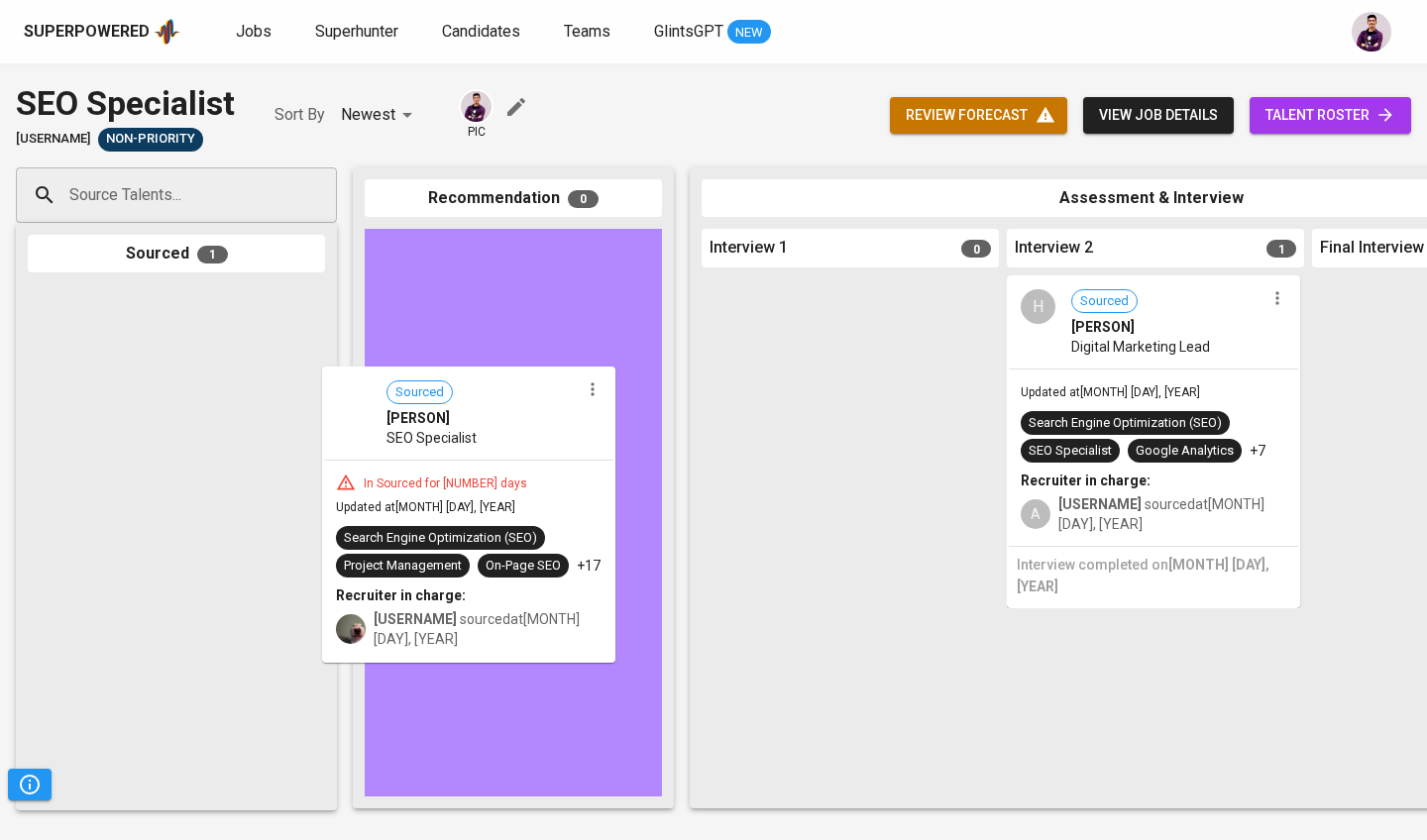 drag, startPoint x: 211, startPoint y: 379, endPoint x: 507, endPoint y: 460, distance: 306.88271 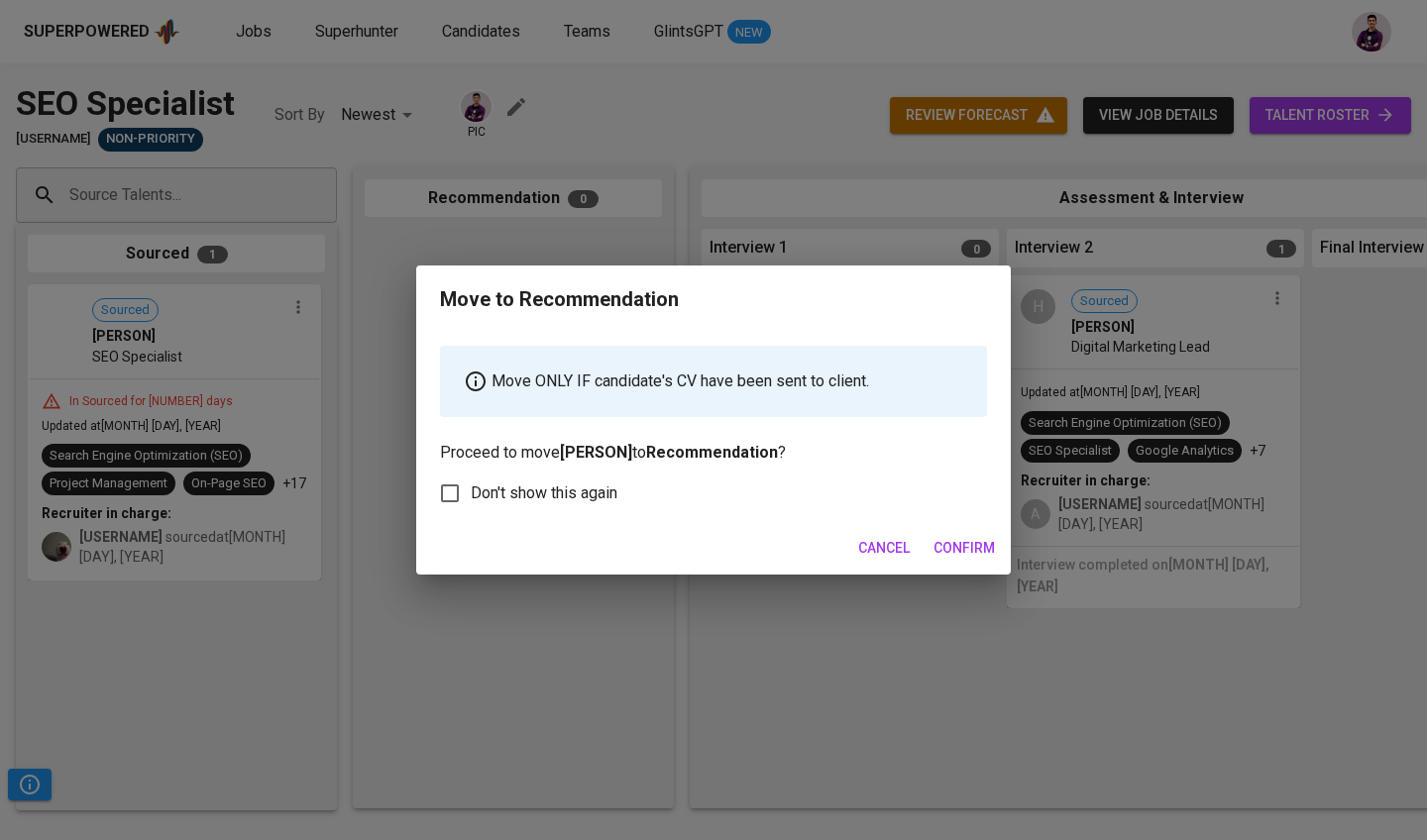 click on "Confirm" at bounding box center [964, 548] 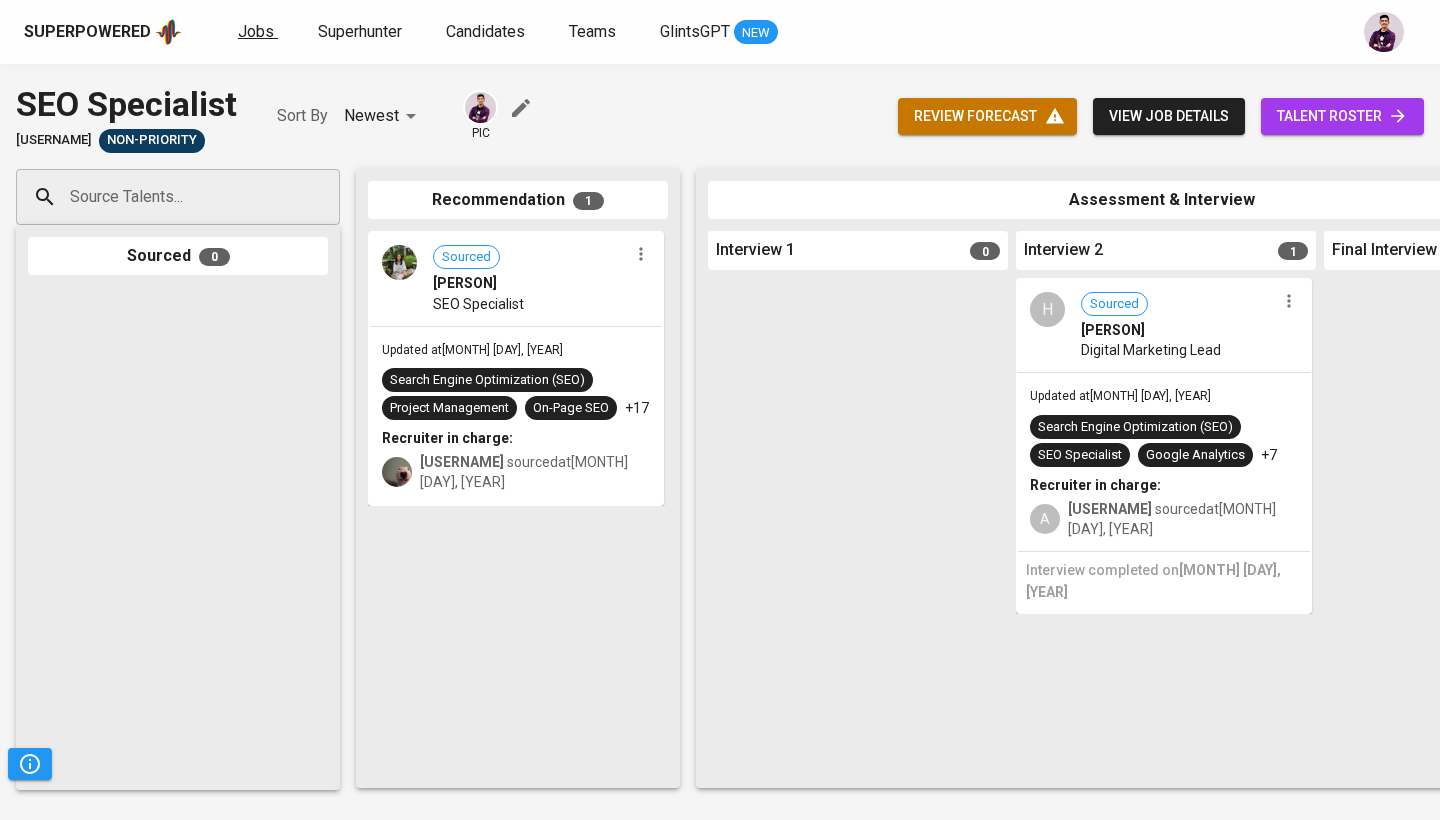 click on "Jobs" at bounding box center (256, 31) 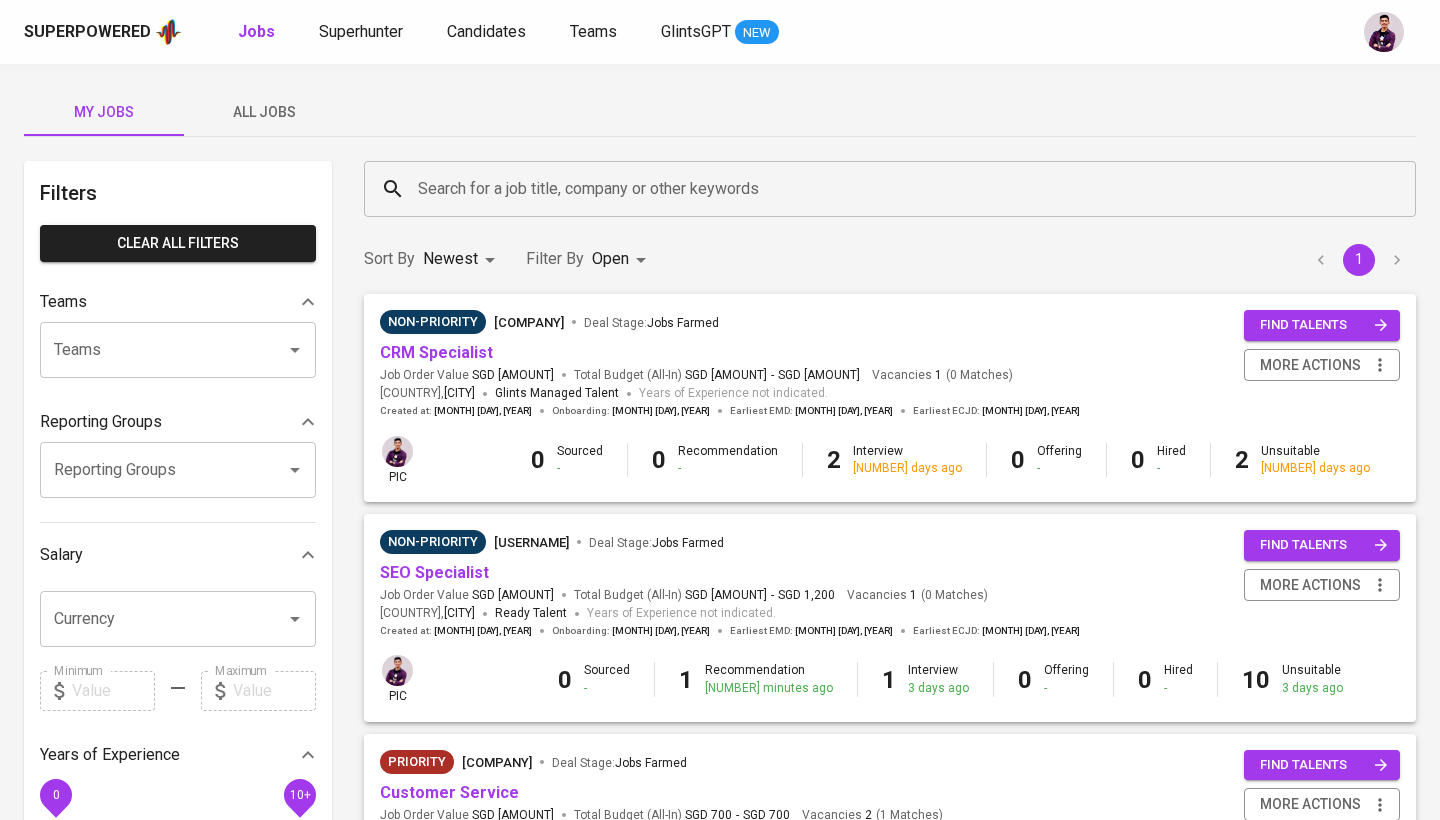click on "Search for a job title, company or other keywords" at bounding box center (895, 189) 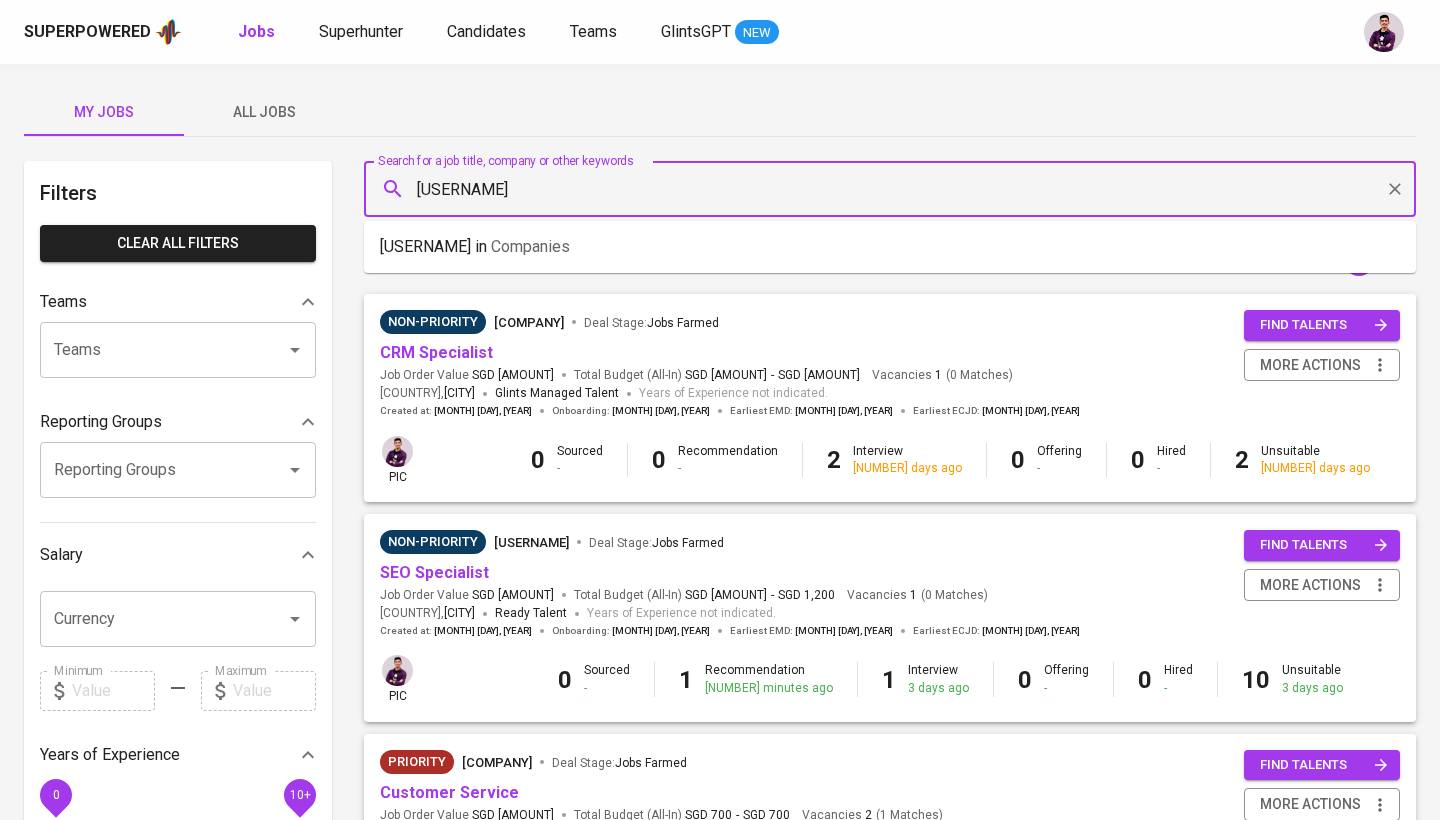 type on "antigravity" 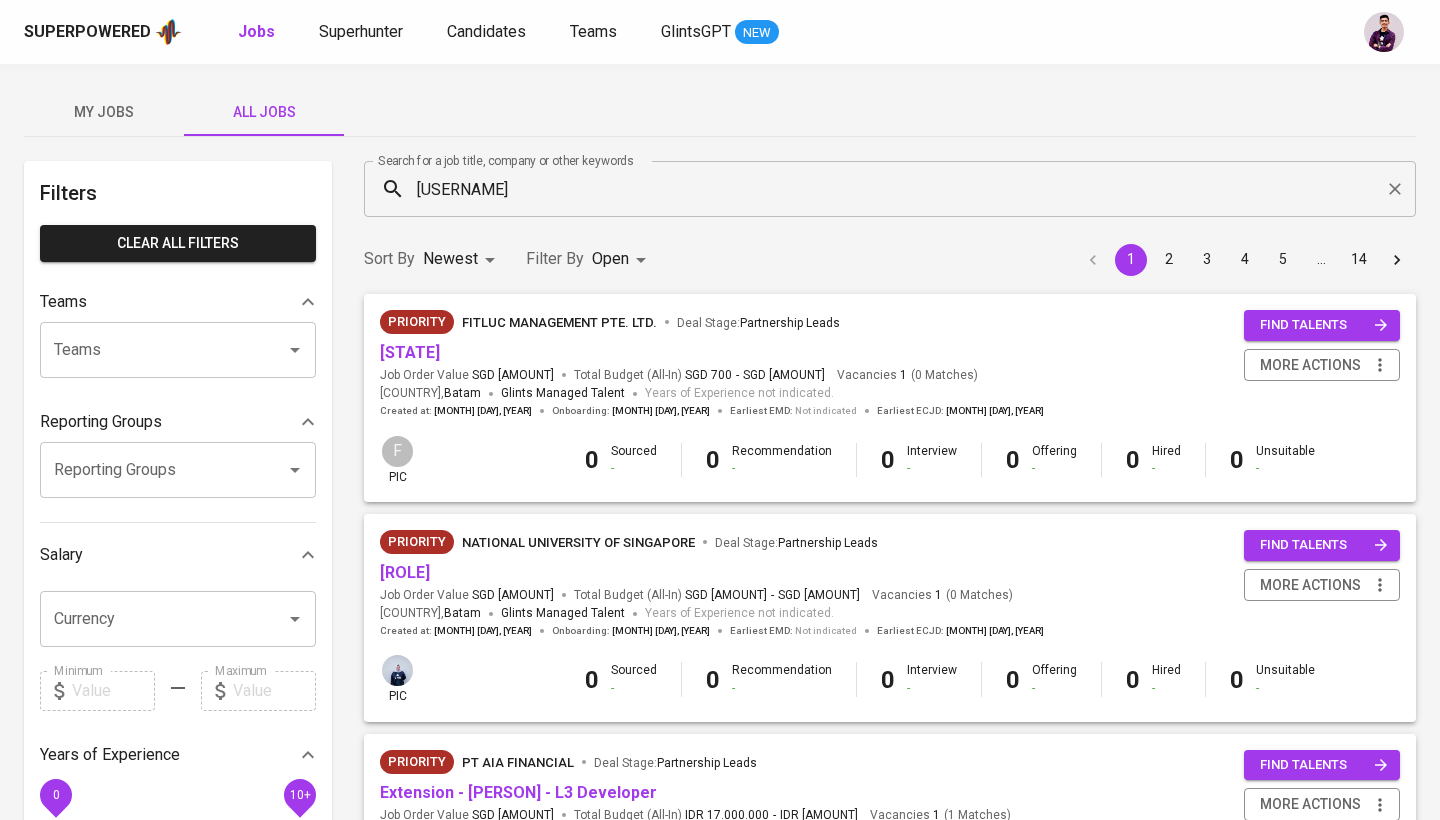 scroll, scrollTop: 0, scrollLeft: 0, axis: both 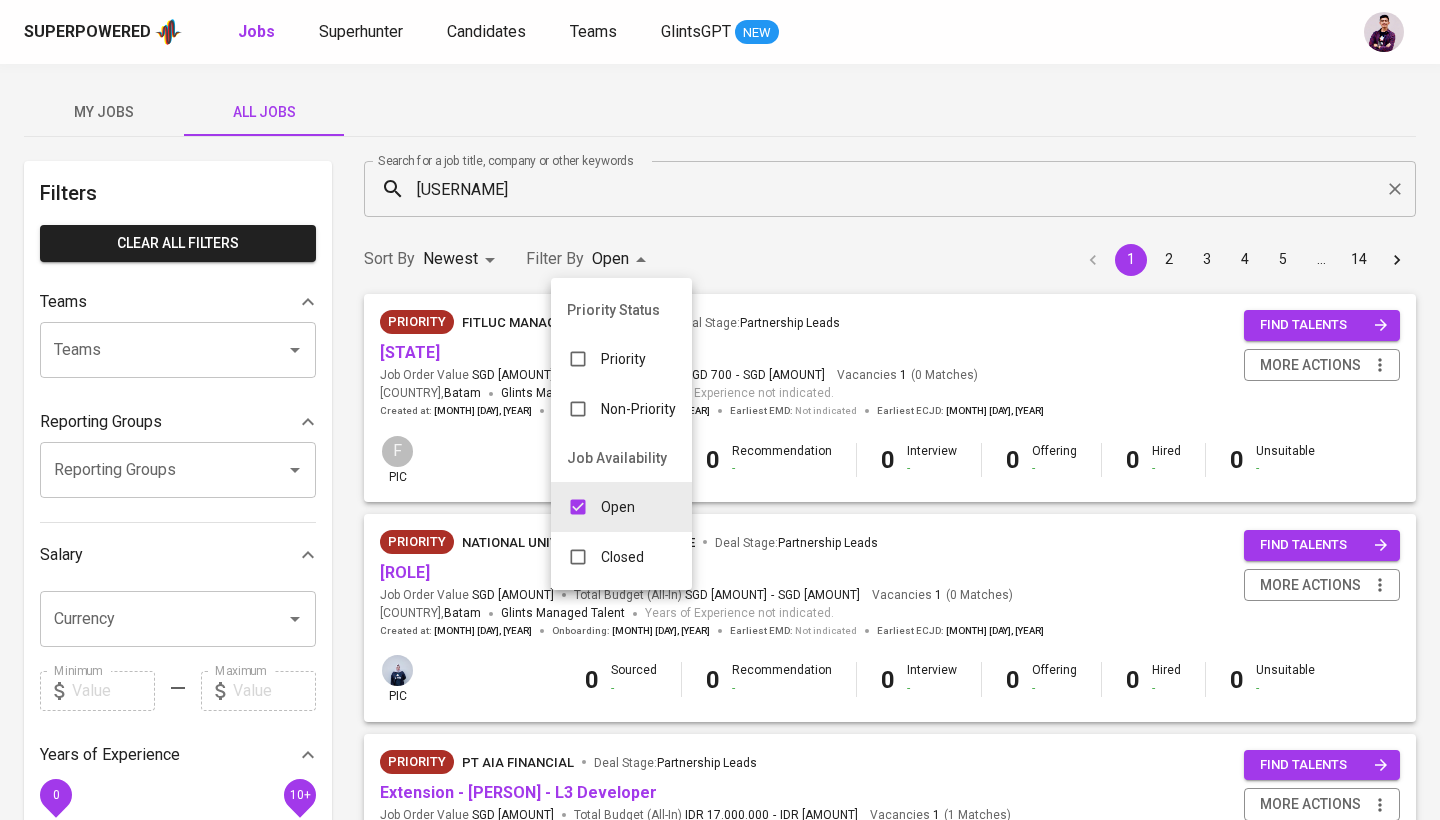 click on "Superpowered Jobs   Superhunter   Candidates   Teams   GlintsGPT   NEW My Jobs All Jobs Filters Clear All filters Teams Teams Teams Reporting Groups Reporting Groups Reporting Groups Salary Currency Currency Minimum Minimum Maximum Maximum Years of Experience 0 10+ Roles Roles Roles Skills Skills Skills Candidates Sourced by me Referred by me Search for a job title, company or other keywords antigravity Search for a job title, company or other keywords Sort By Newest NEWEST Filter By Open OPEN 1 2 3 4 5 … 14 Priority FITLUC MANAGEMENT PTE. LTD. Deal Stage :  Partnership Leads PA Job Order Value   SGD 1,620 Total Budget (All-In)   SGD 700 - SGD 800 Vacancies   1 ( 0   Matches ) Indonesia ,  Batam Glints Managed Talent Years of Experience not indicated. Created at :   Jul 04, 2025 Onboarding :   Jul 04, 2025 Earliest EMD :   Not indicated Earliest ECJD :   Jul 31, 2025 find talents more actions F pic 0 Sourced - 0 Recommendation - 0 Interview - 0 Offering - 0 Hired - 0 Unsuitable - Priority" at bounding box center [720, 1306] 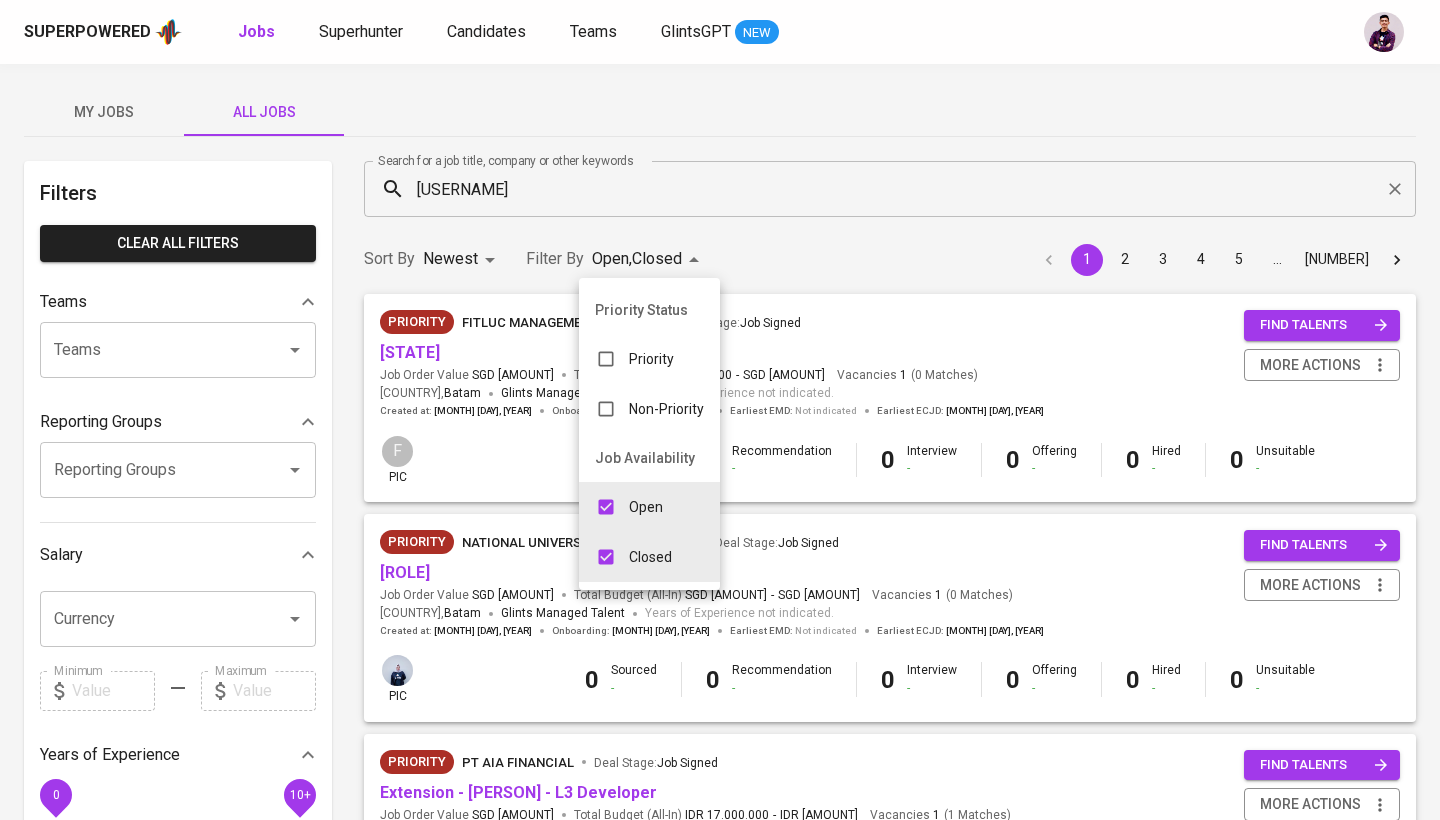 click at bounding box center [720, 410] 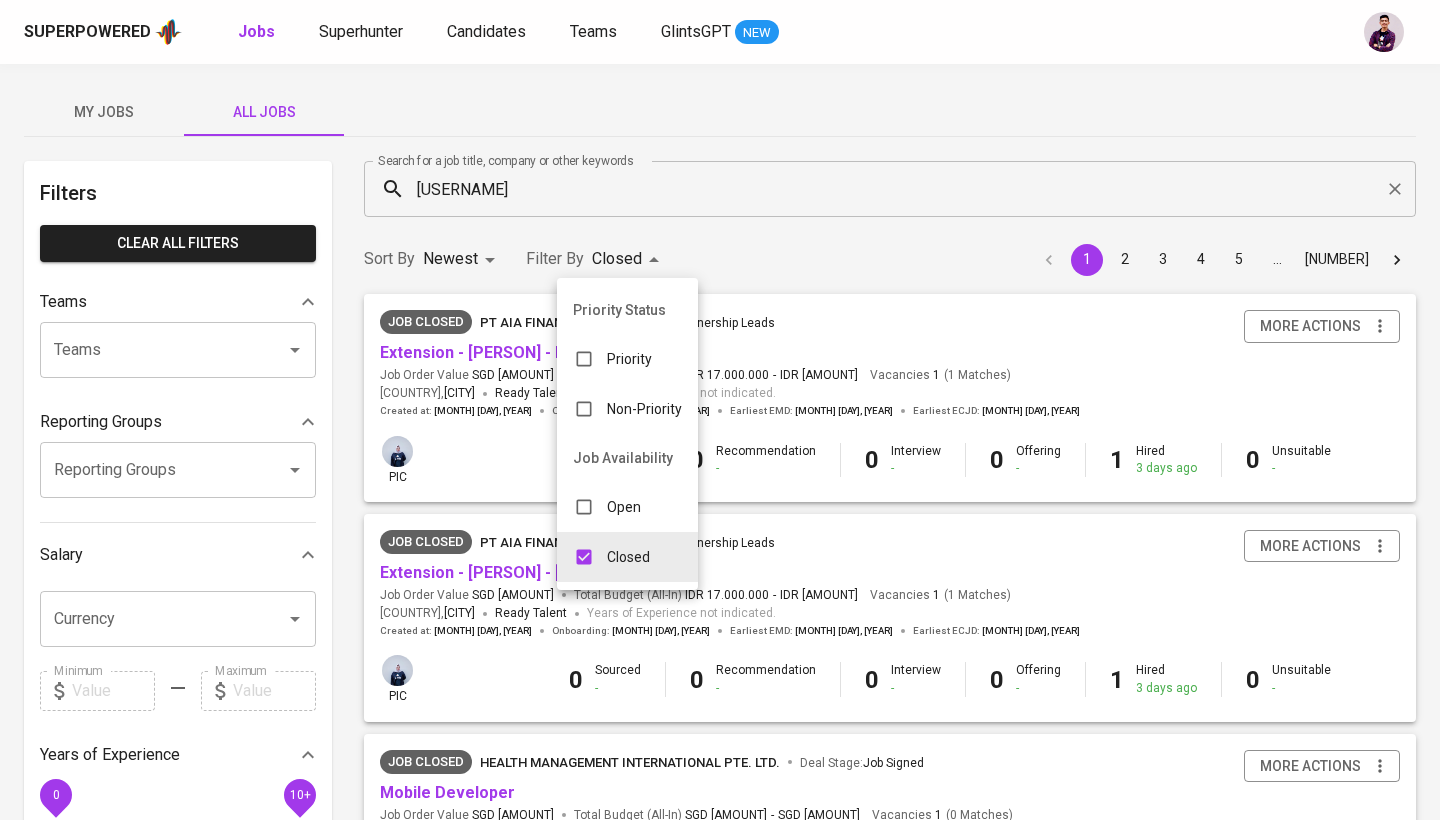 click at bounding box center (720, 410) 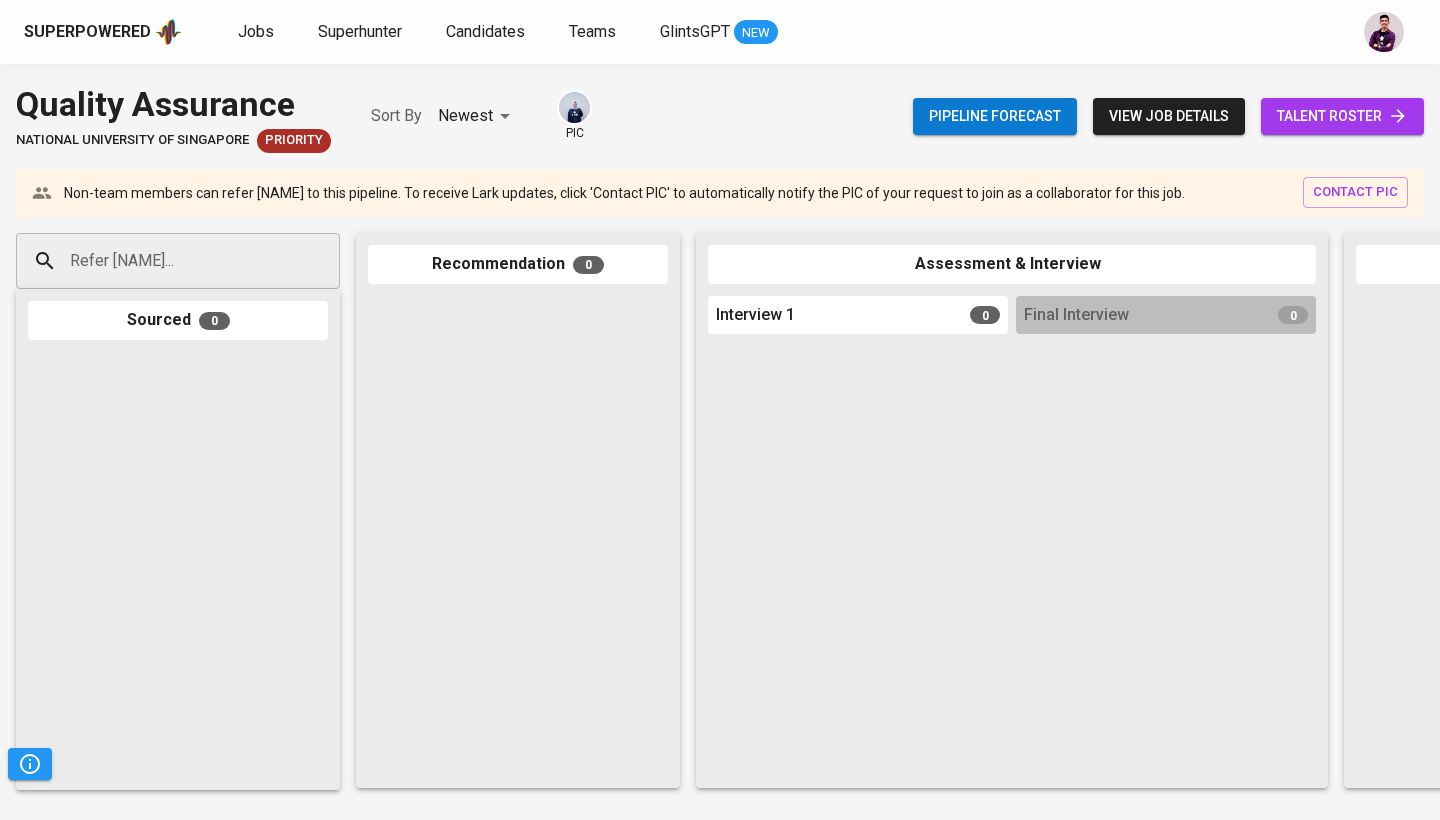 scroll, scrollTop: 0, scrollLeft: 0, axis: both 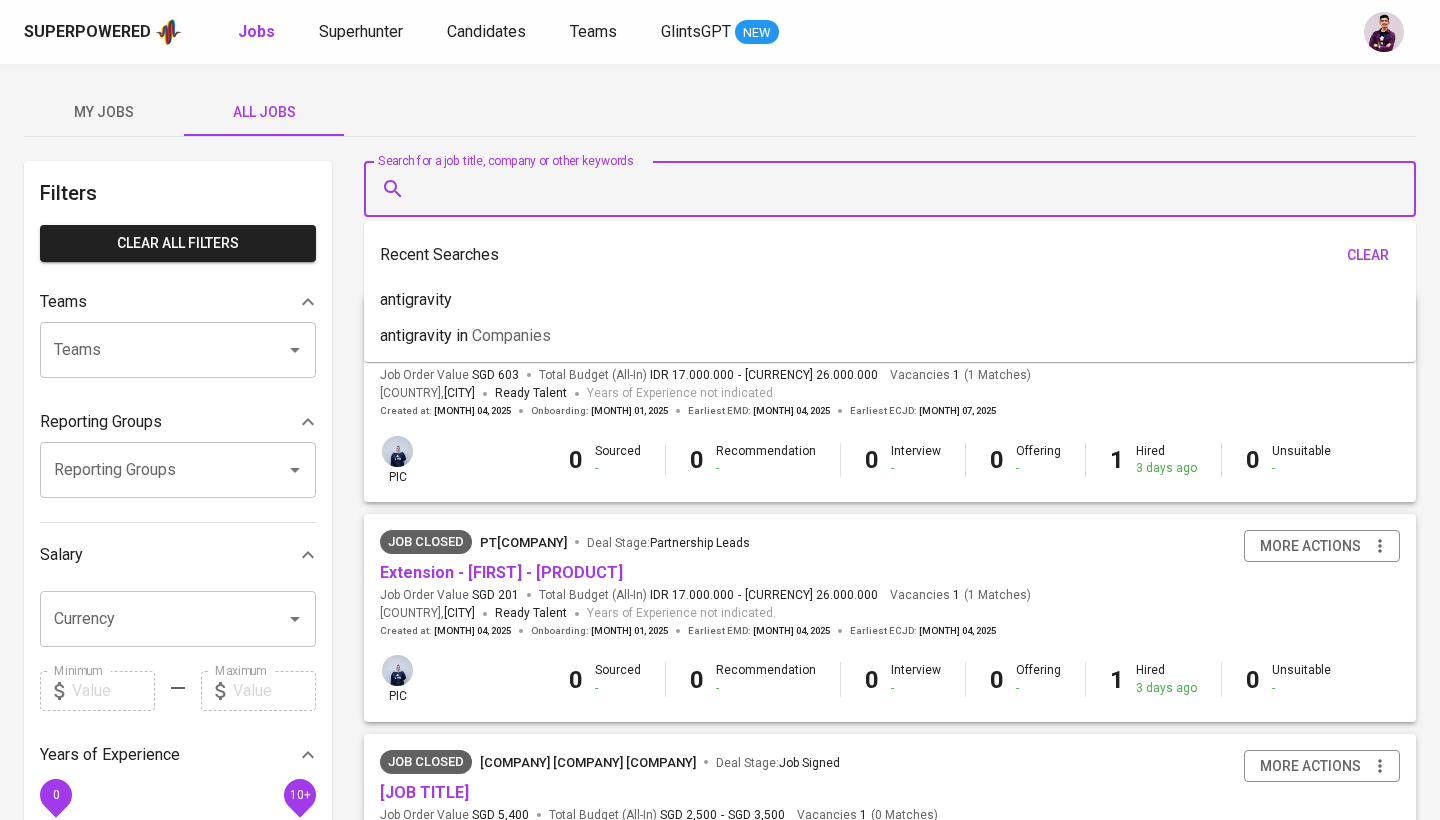 click on "Search for a job title, company or other keywords" at bounding box center [895, 189] 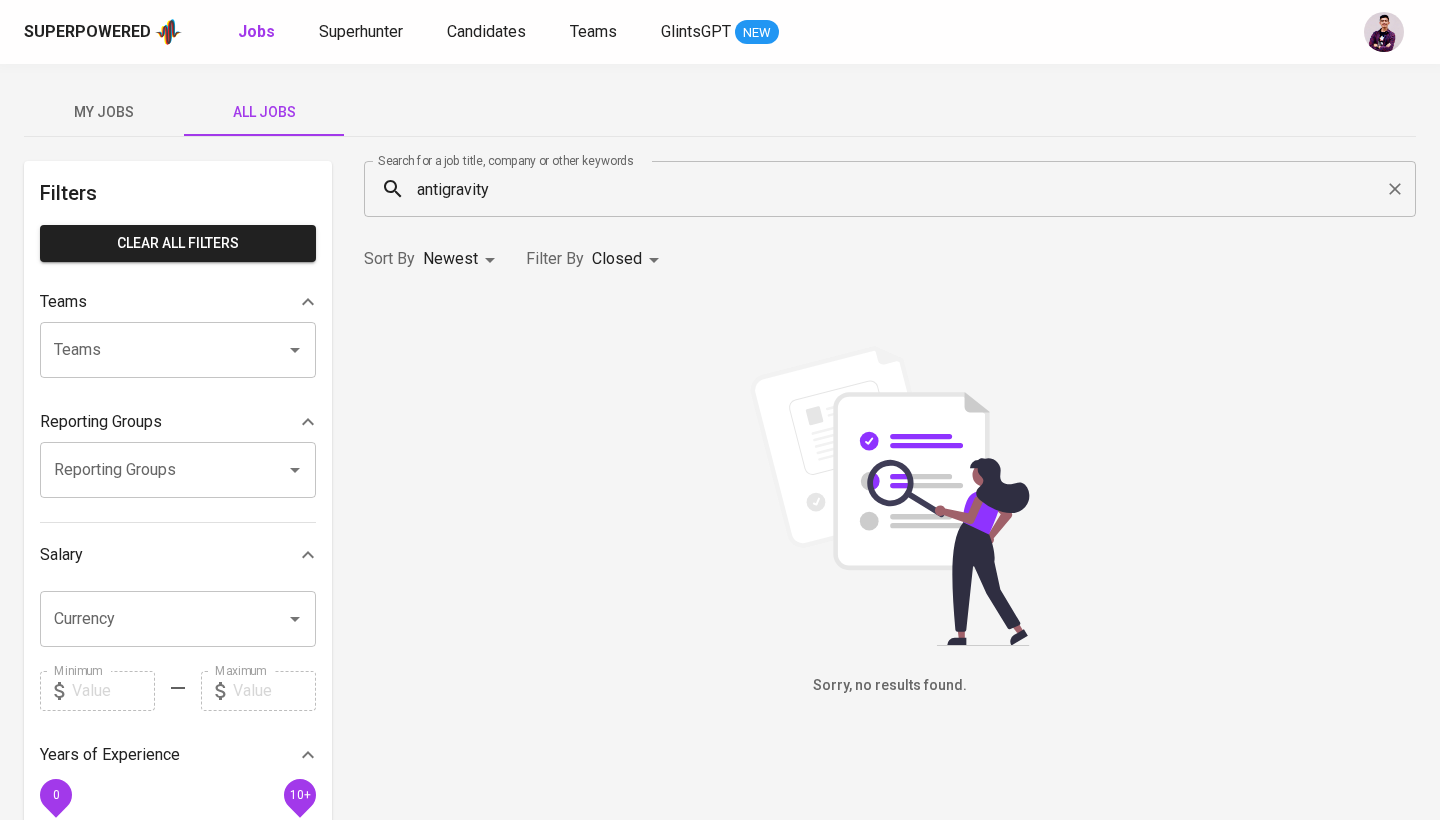 scroll, scrollTop: 0, scrollLeft: 0, axis: both 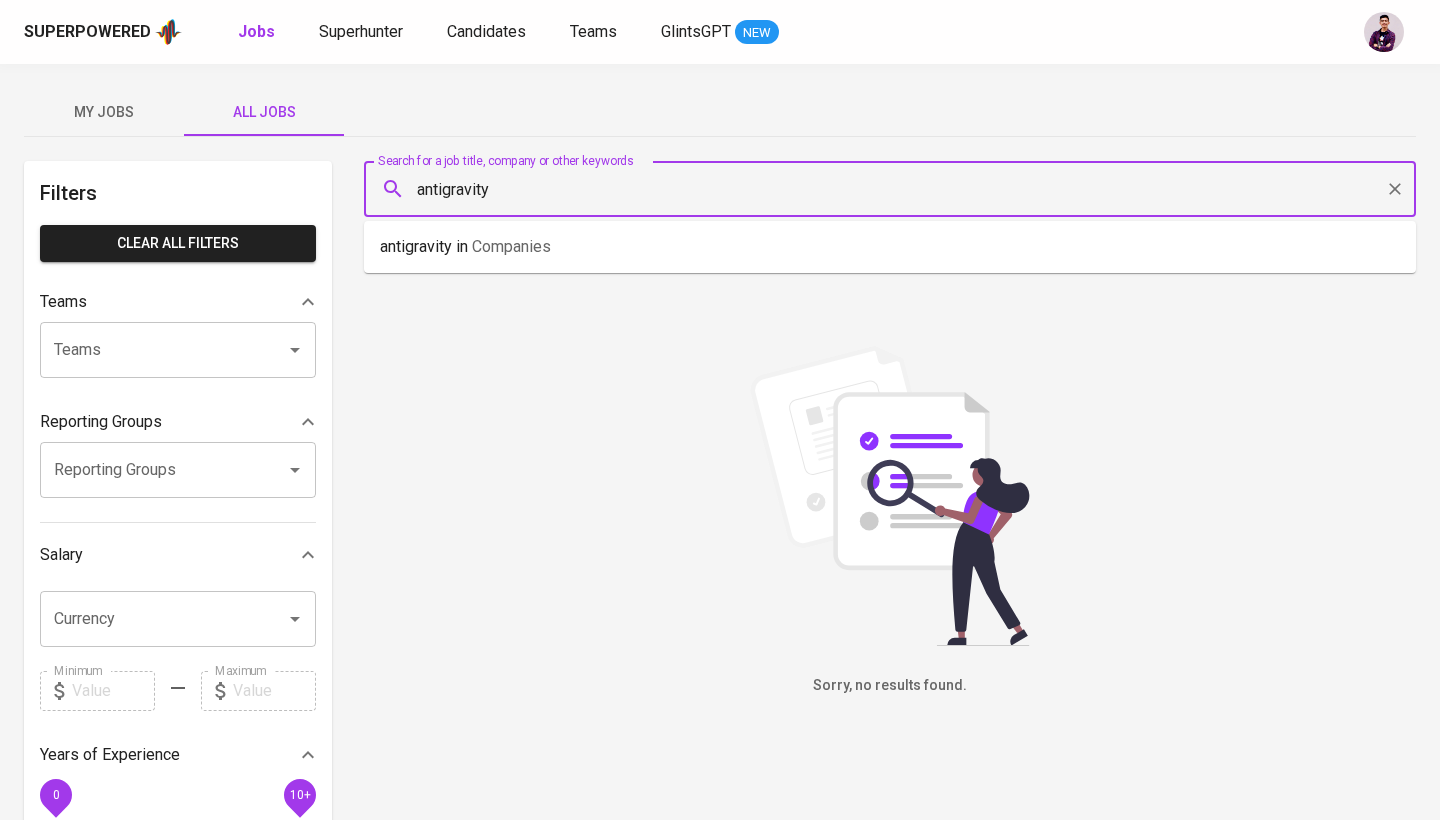 click on "antigravity" at bounding box center [895, 189] 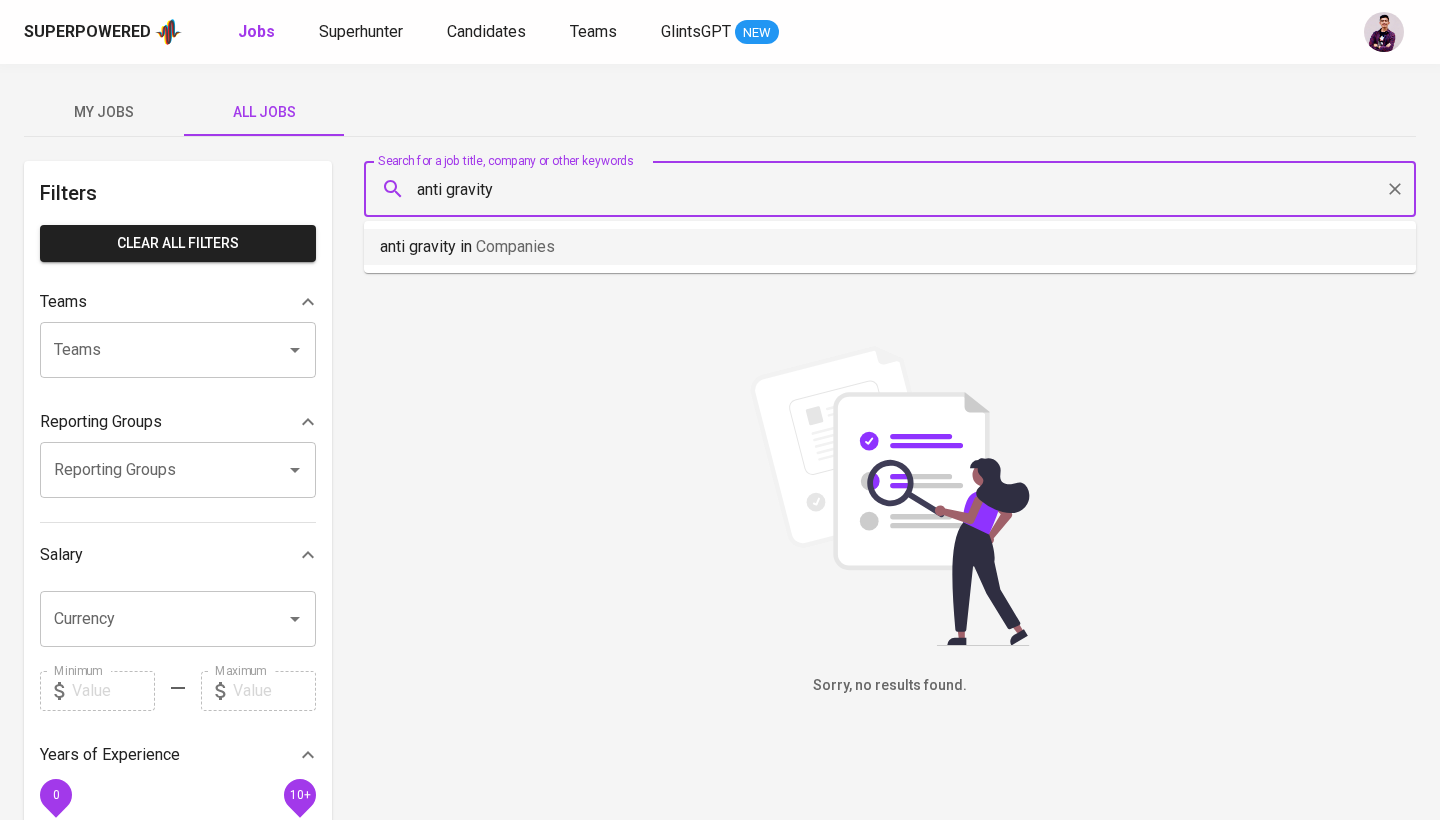 click on "anti gravity   in   Companies" at bounding box center [890, 247] 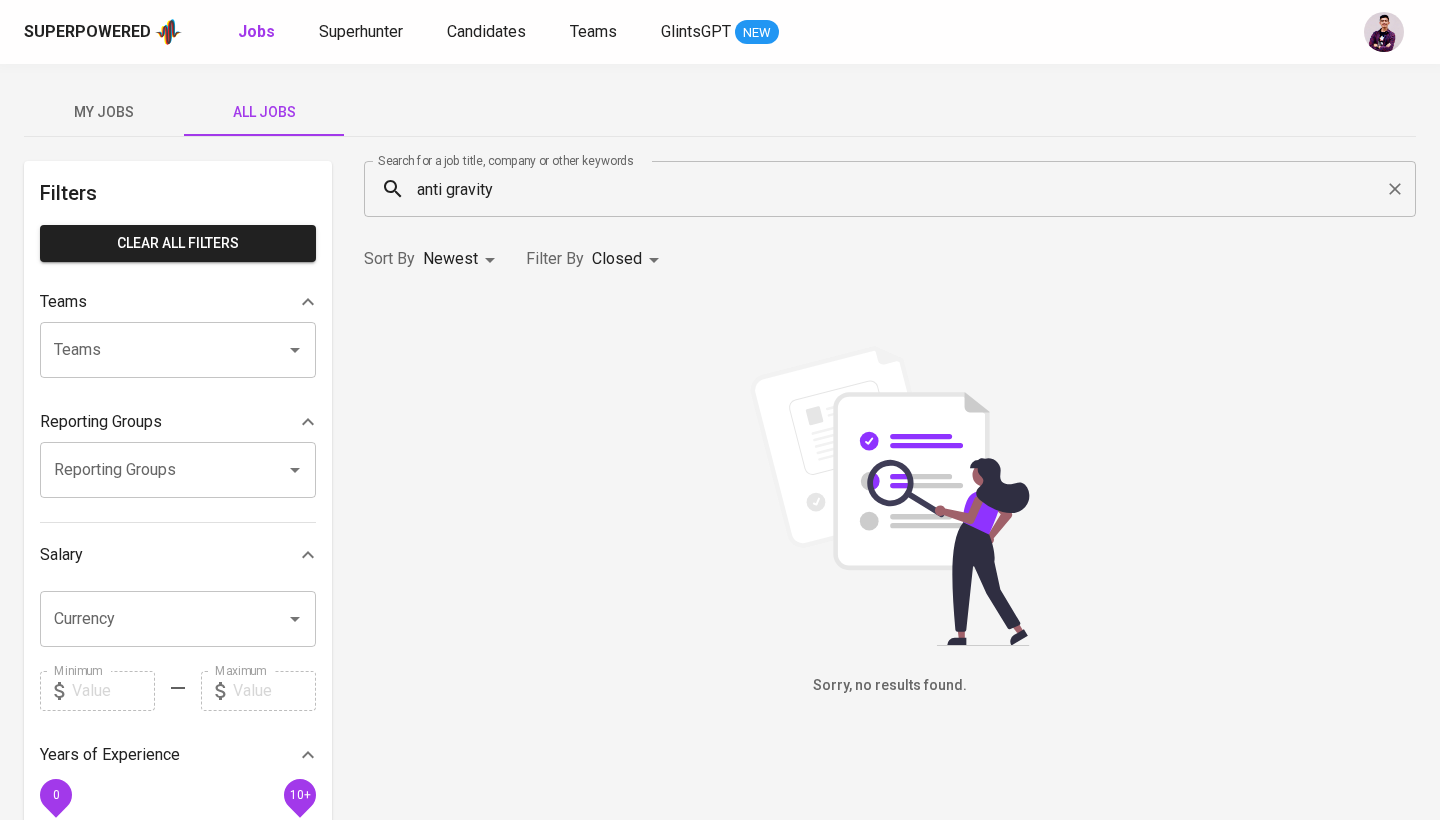 scroll, scrollTop: 0, scrollLeft: 0, axis: both 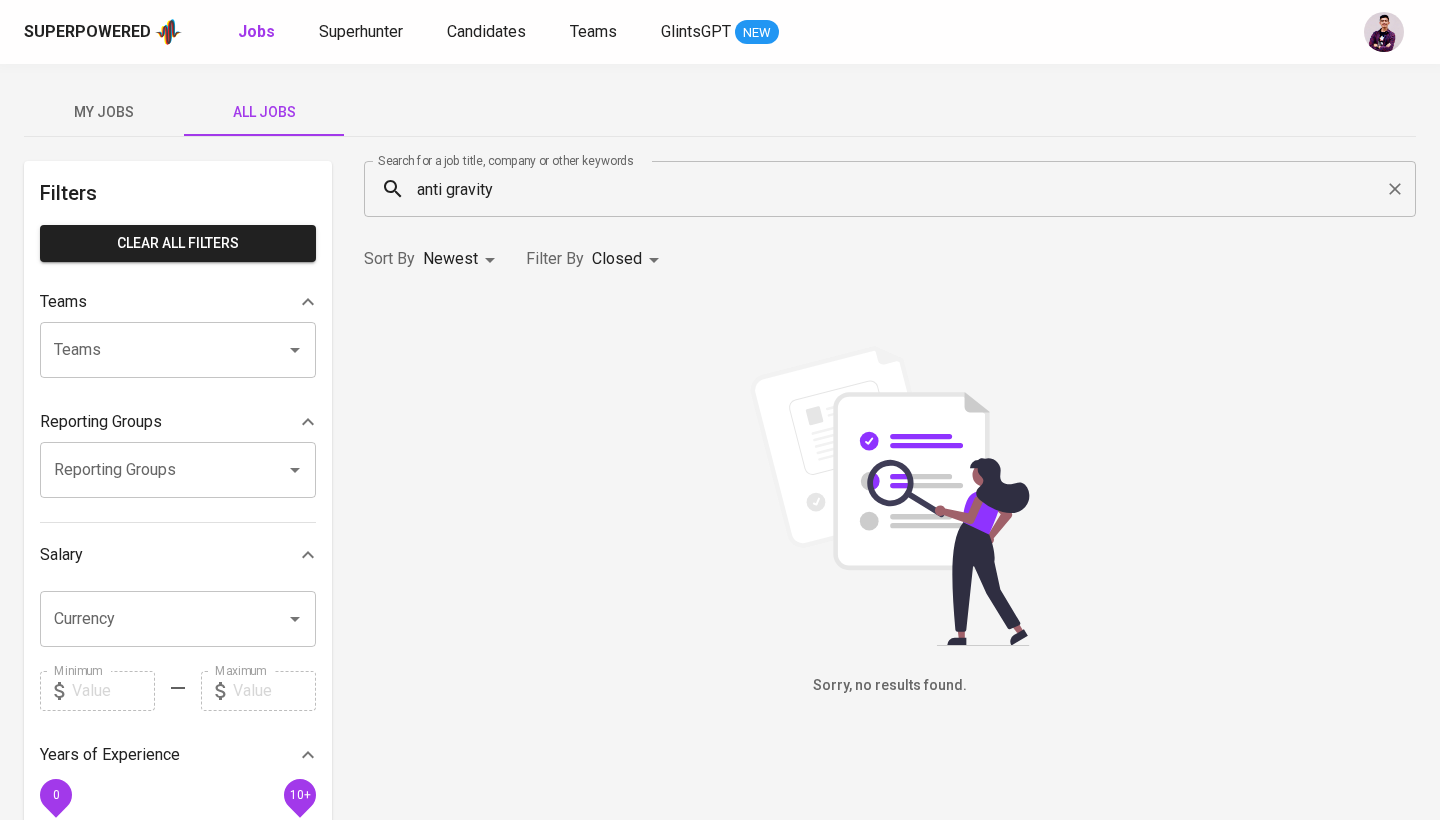 click on "anti gravity" at bounding box center (895, 189) 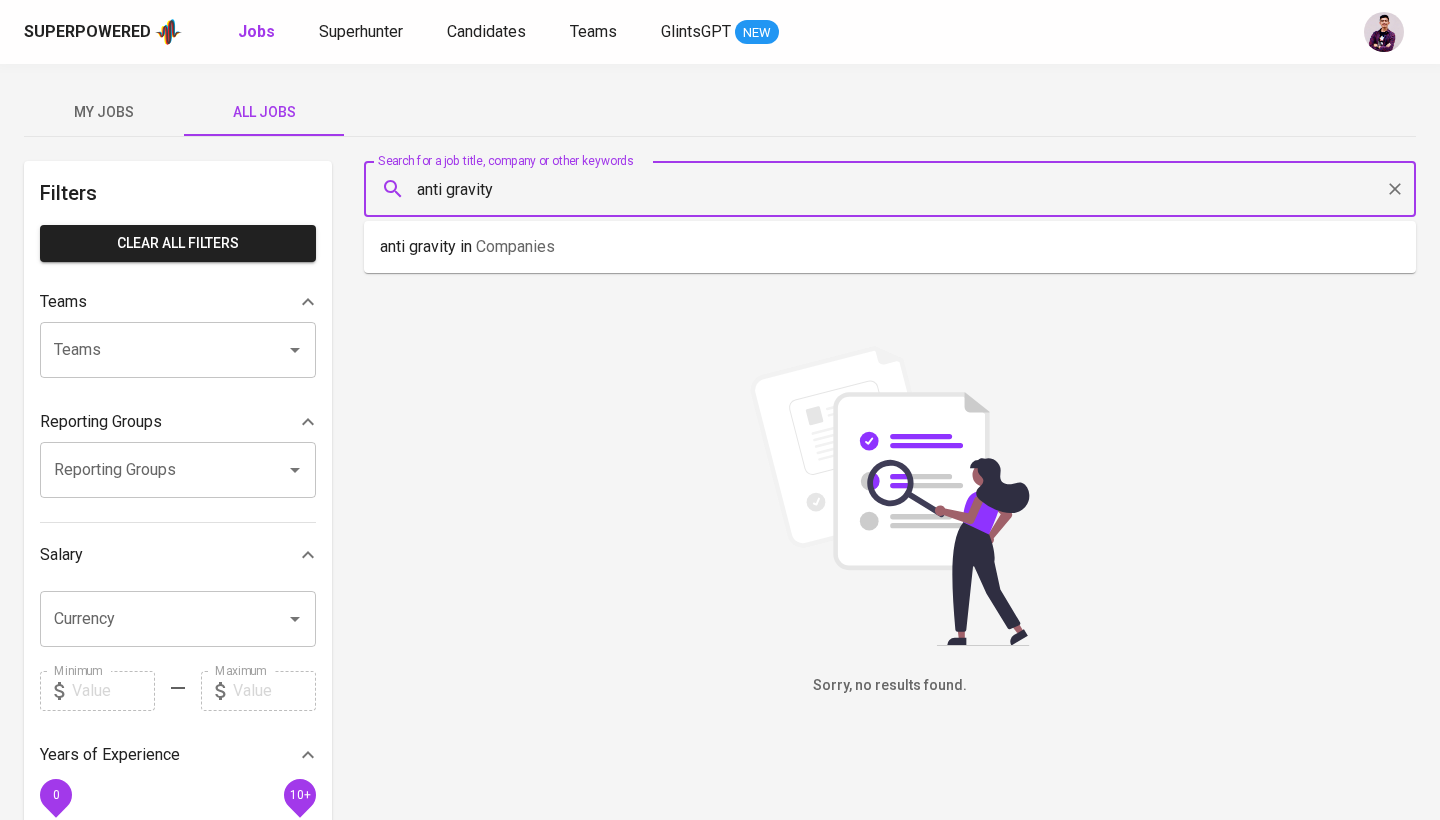click on "anti gravity" at bounding box center [895, 189] 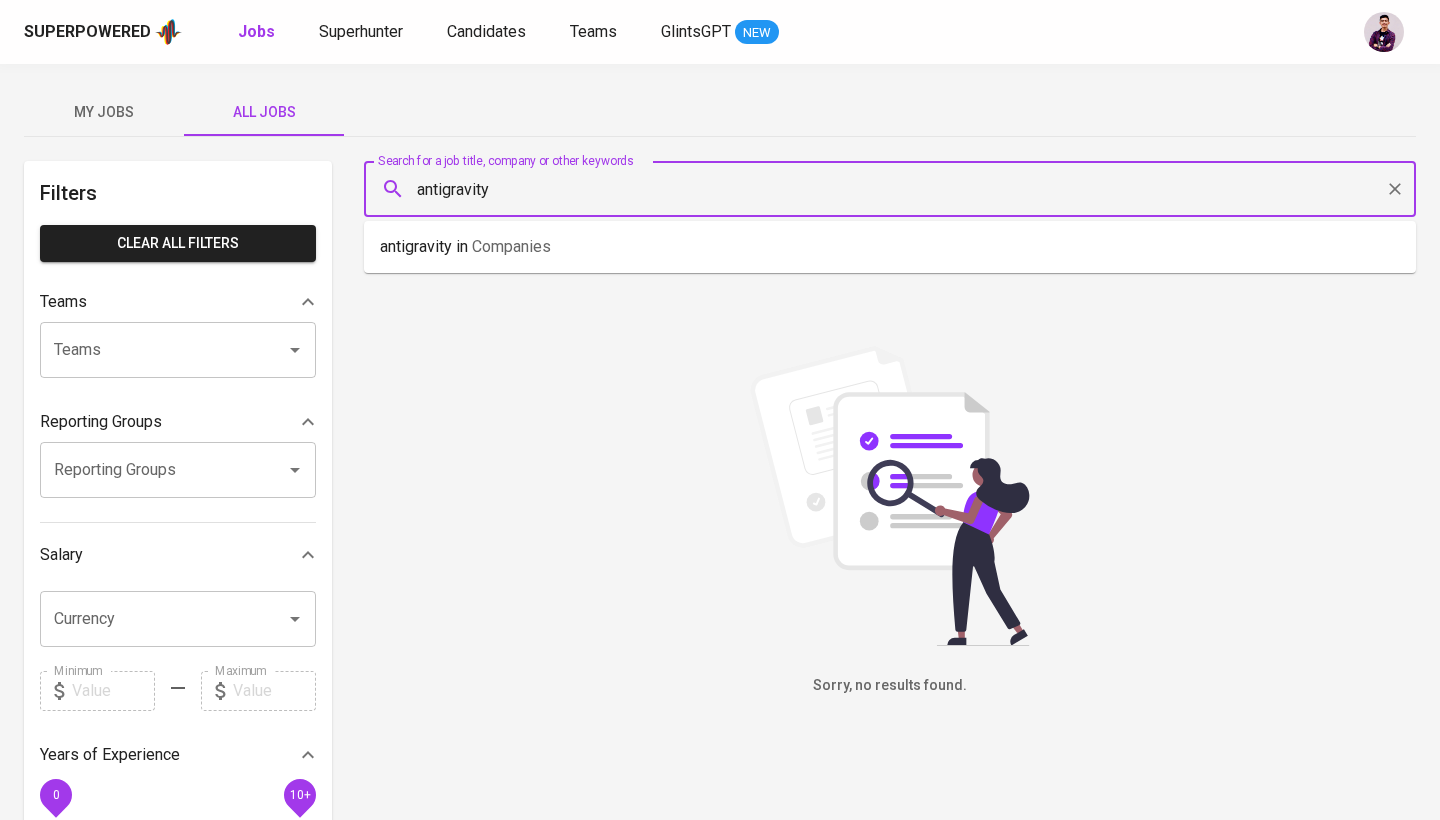 click on "antigravity" at bounding box center [895, 189] 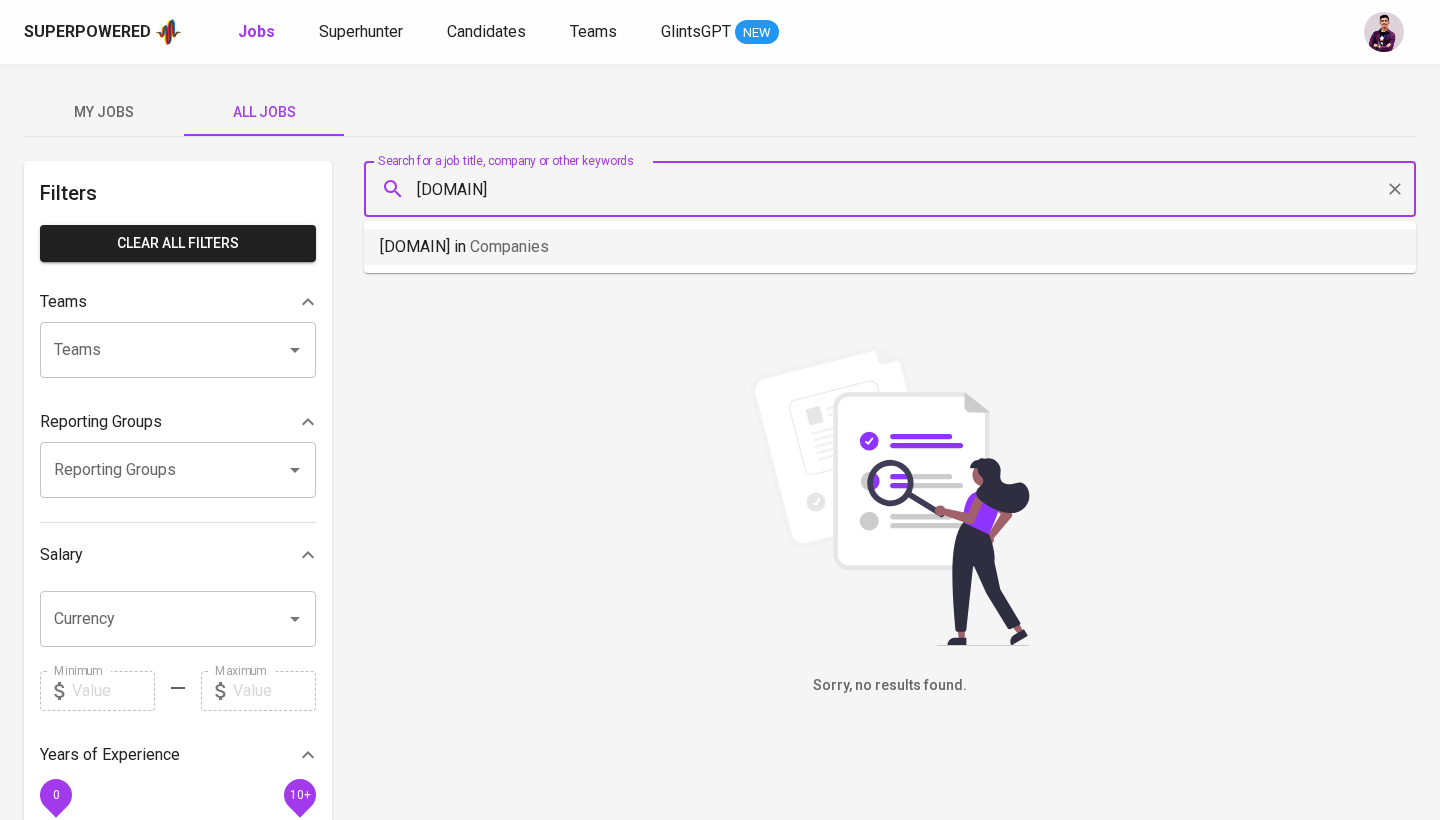 click on "[DOMAIN]   in   Companies" at bounding box center [890, 247] 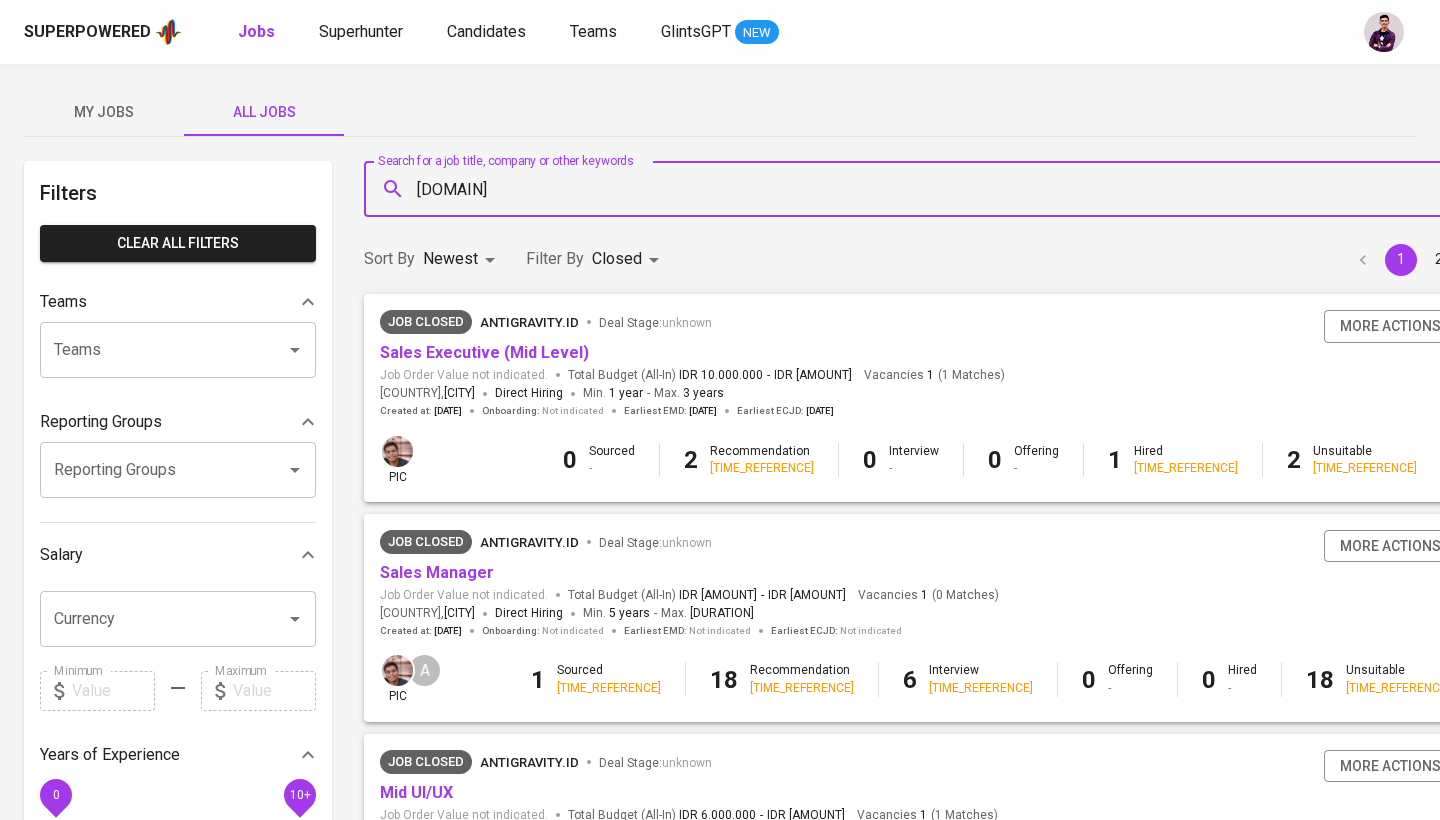 scroll, scrollTop: 0, scrollLeft: 0, axis: both 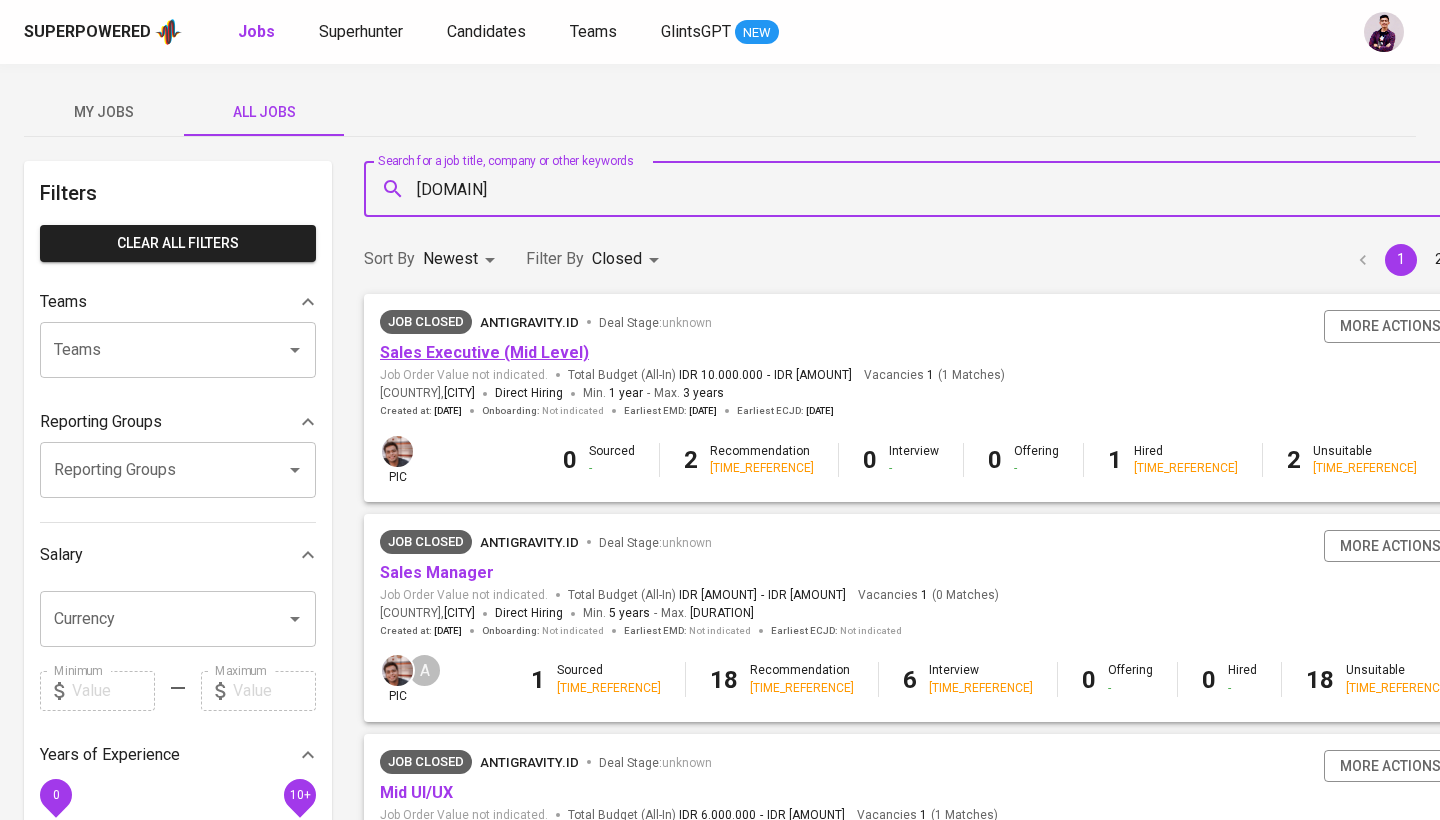 type on "[DOMAIN]" 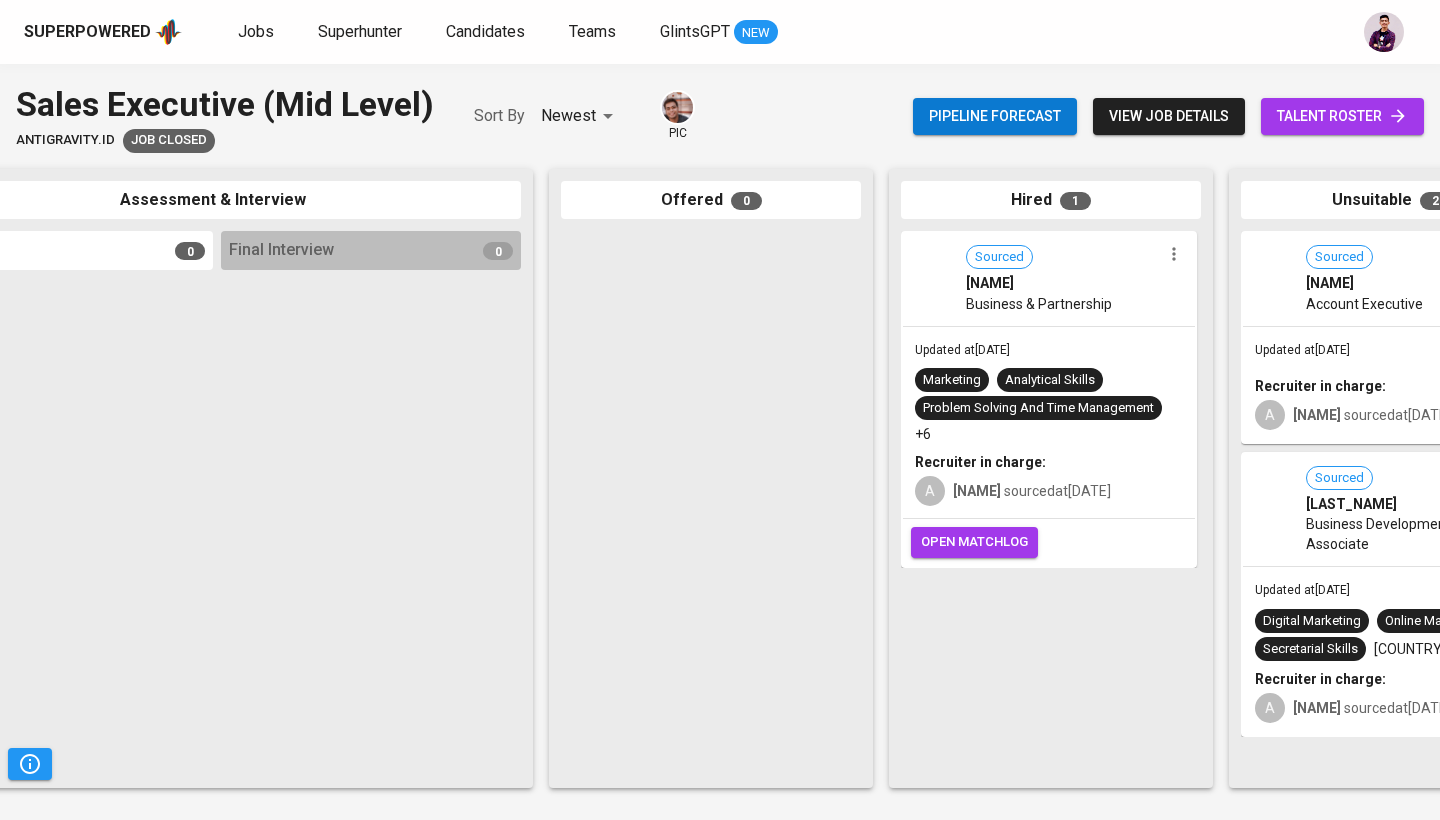scroll, scrollTop: 0, scrollLeft: 796, axis: horizontal 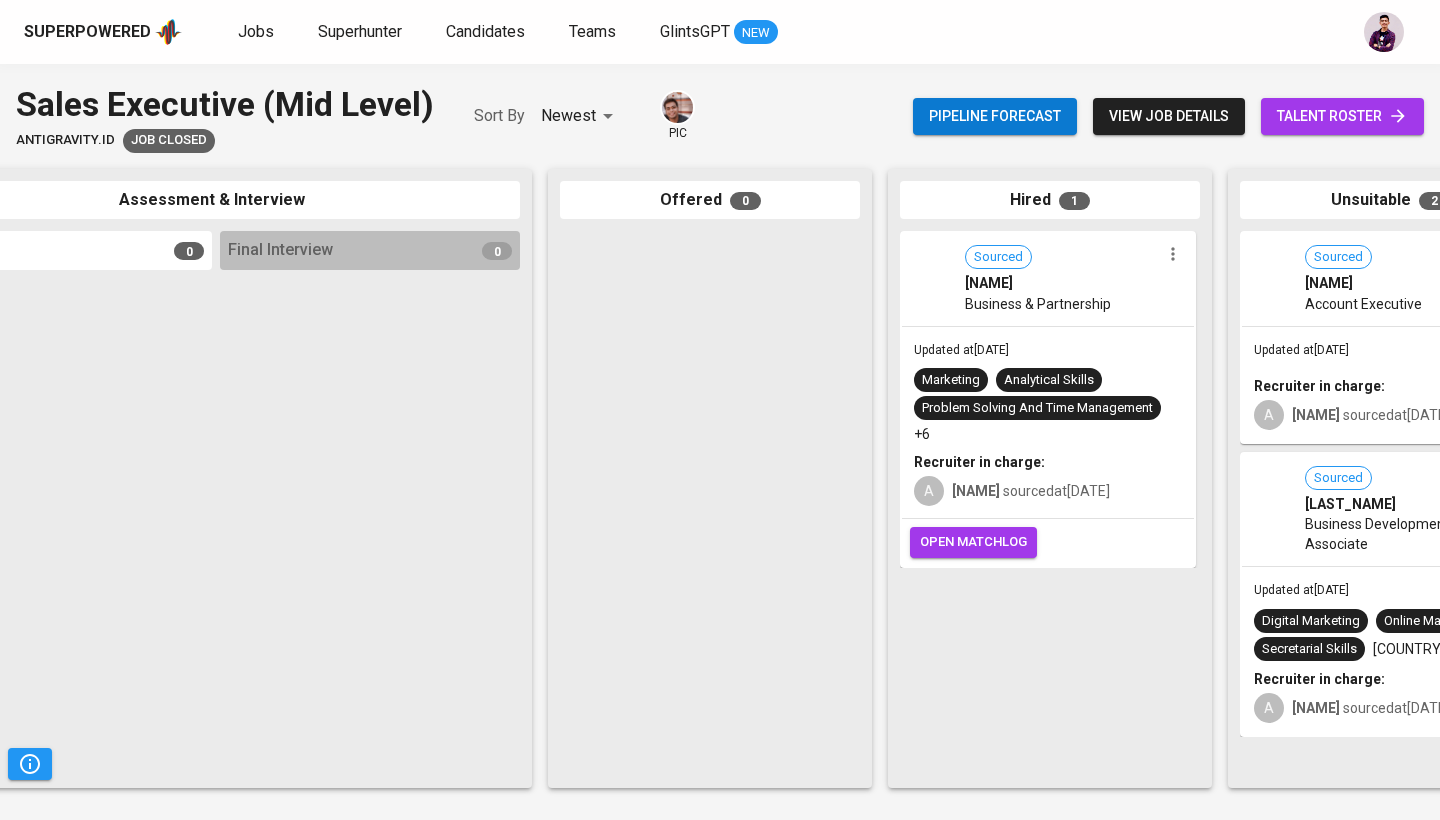 click on "view job details" at bounding box center [1169, 116] 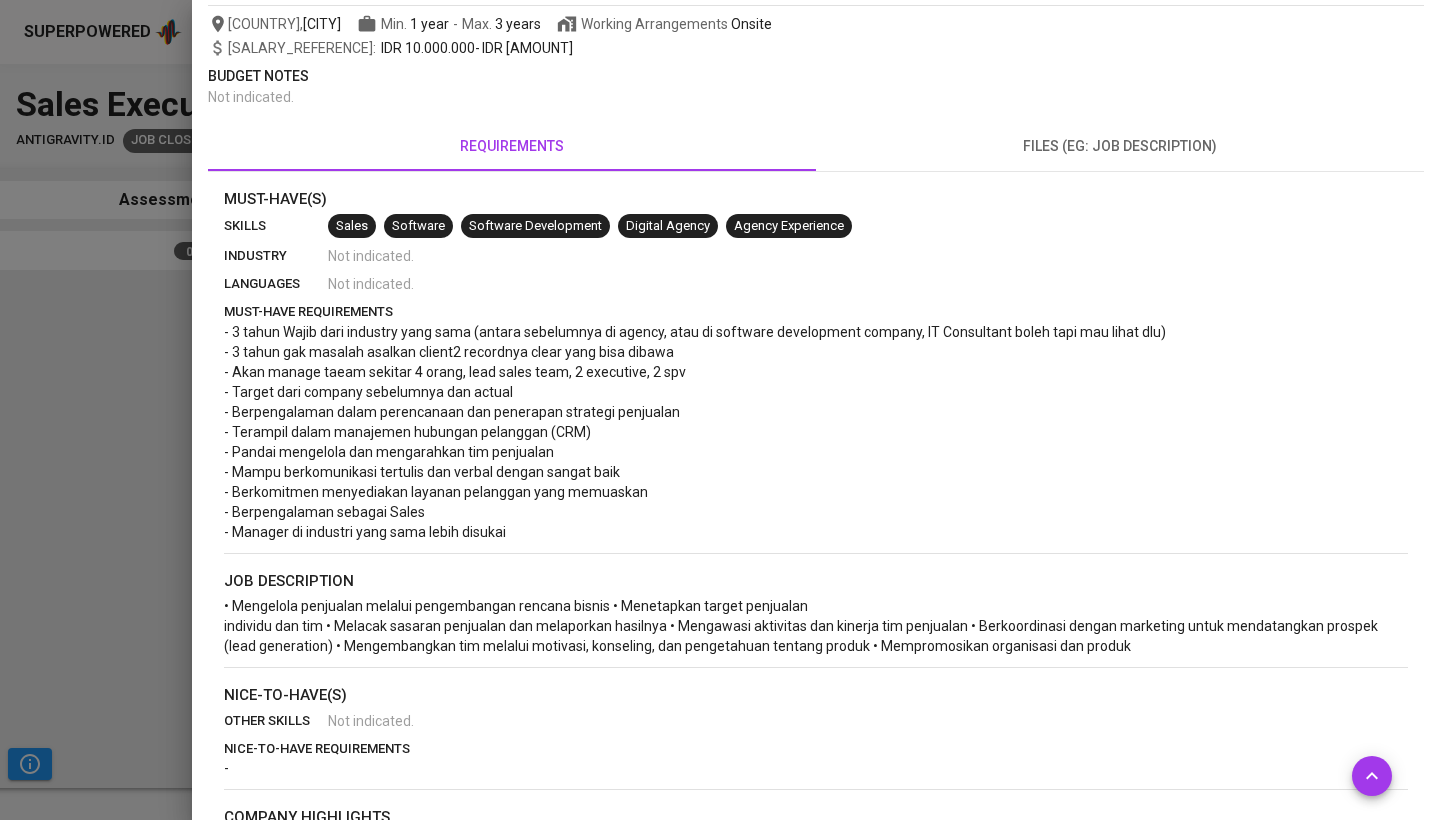 scroll, scrollTop: 228, scrollLeft: 0, axis: vertical 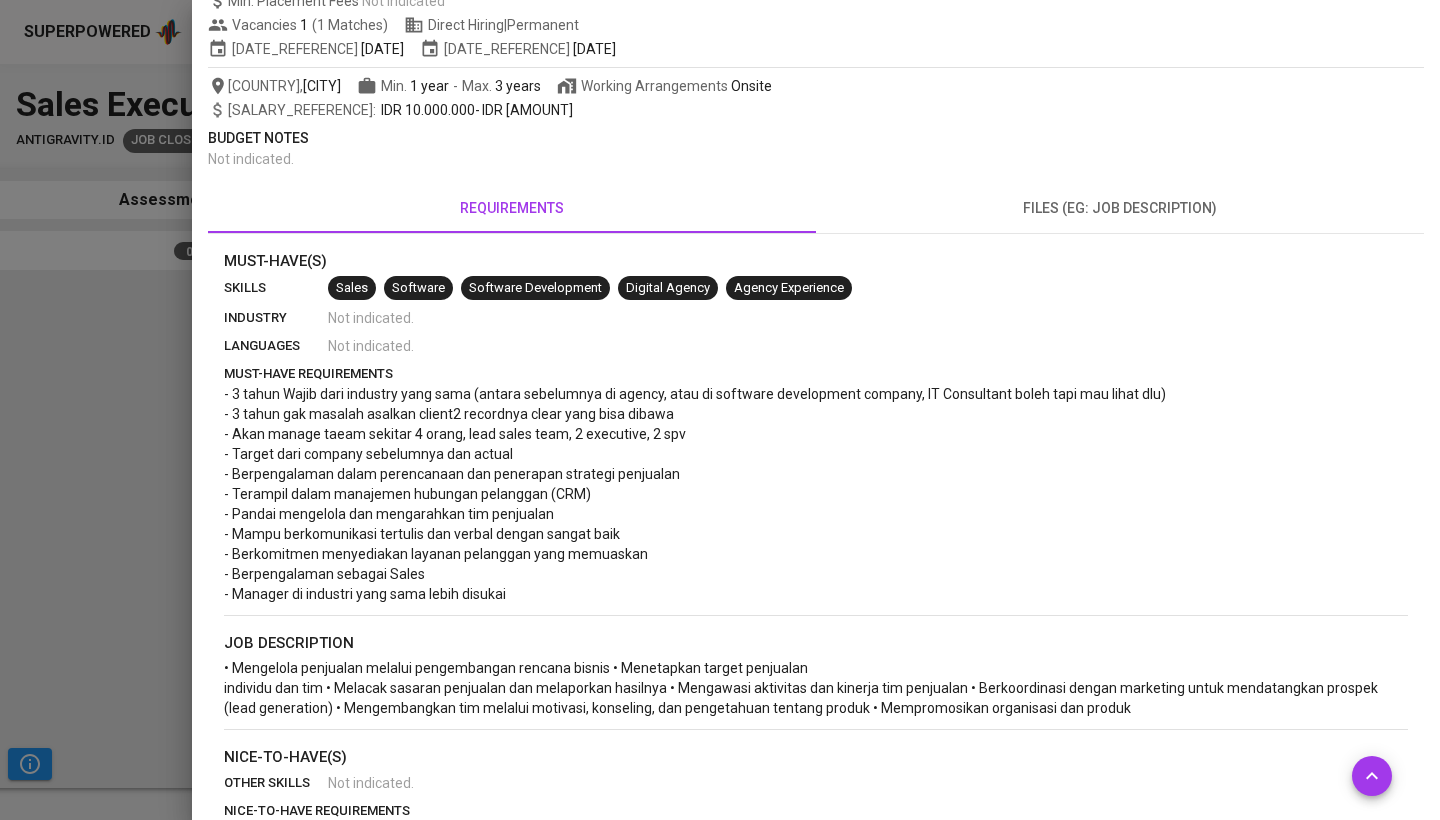 click on "files (eg: job description)" at bounding box center (1120, 209) 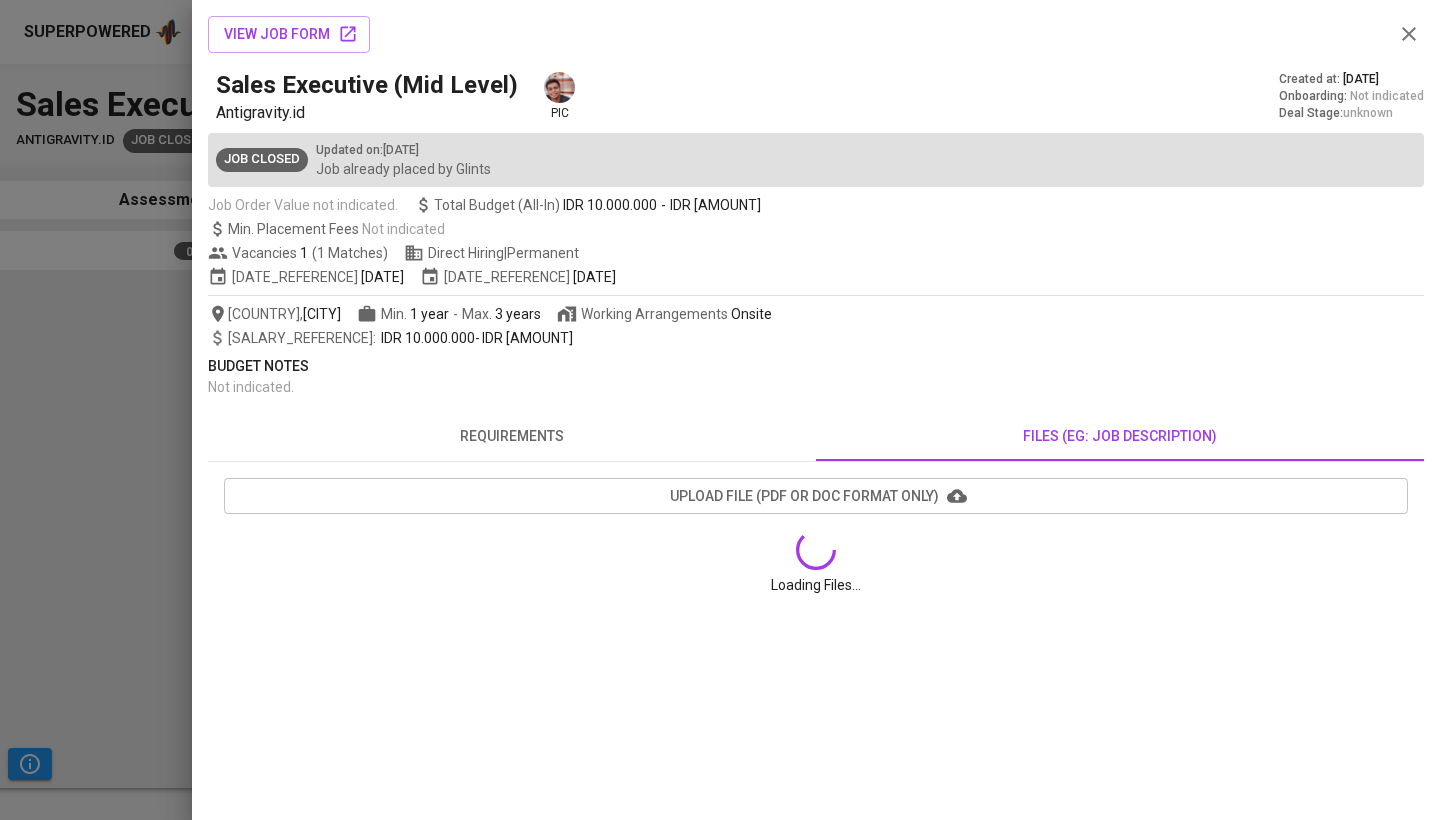 scroll, scrollTop: 0, scrollLeft: 0, axis: both 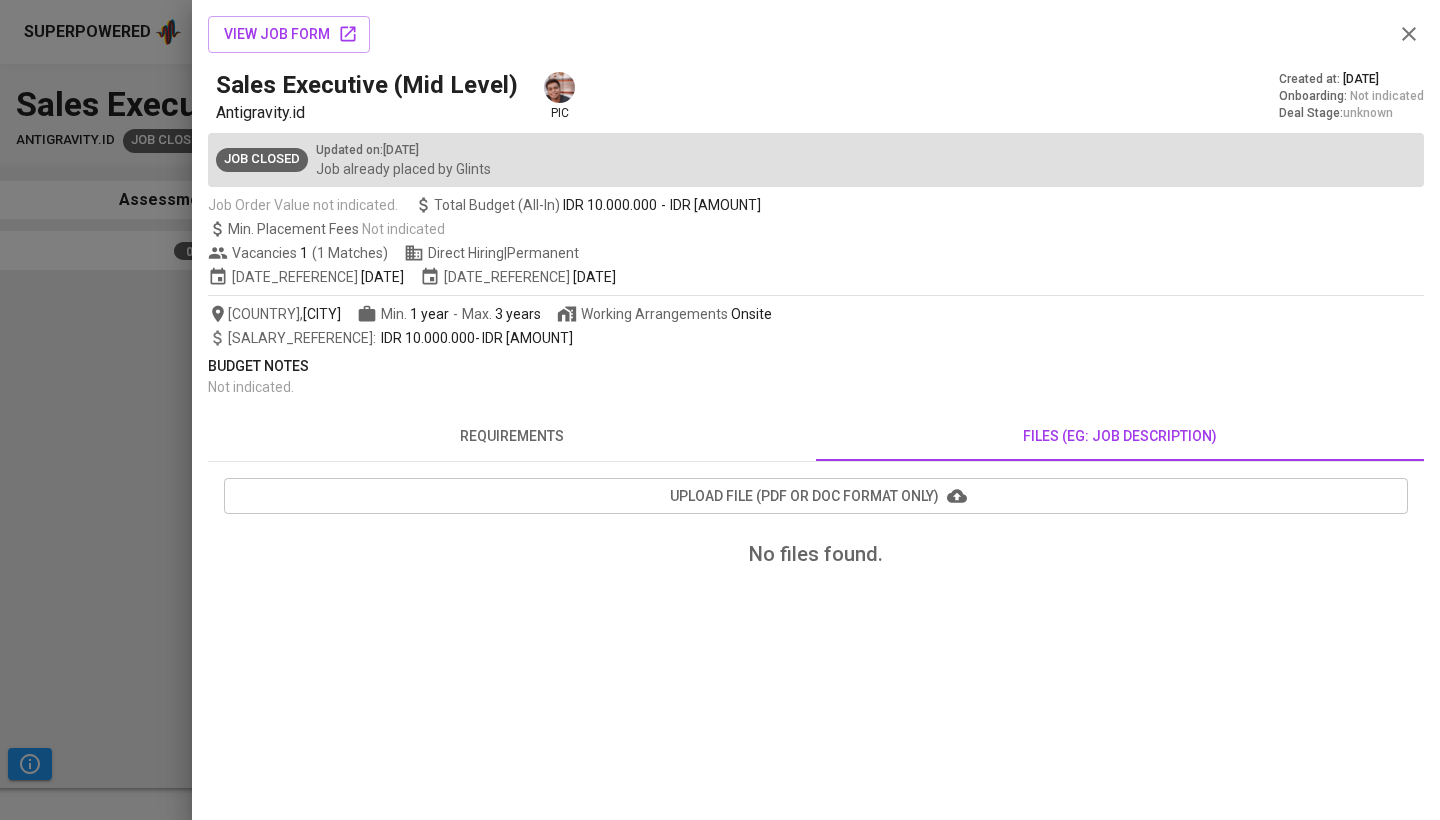 click on "requirements" at bounding box center [512, 436] 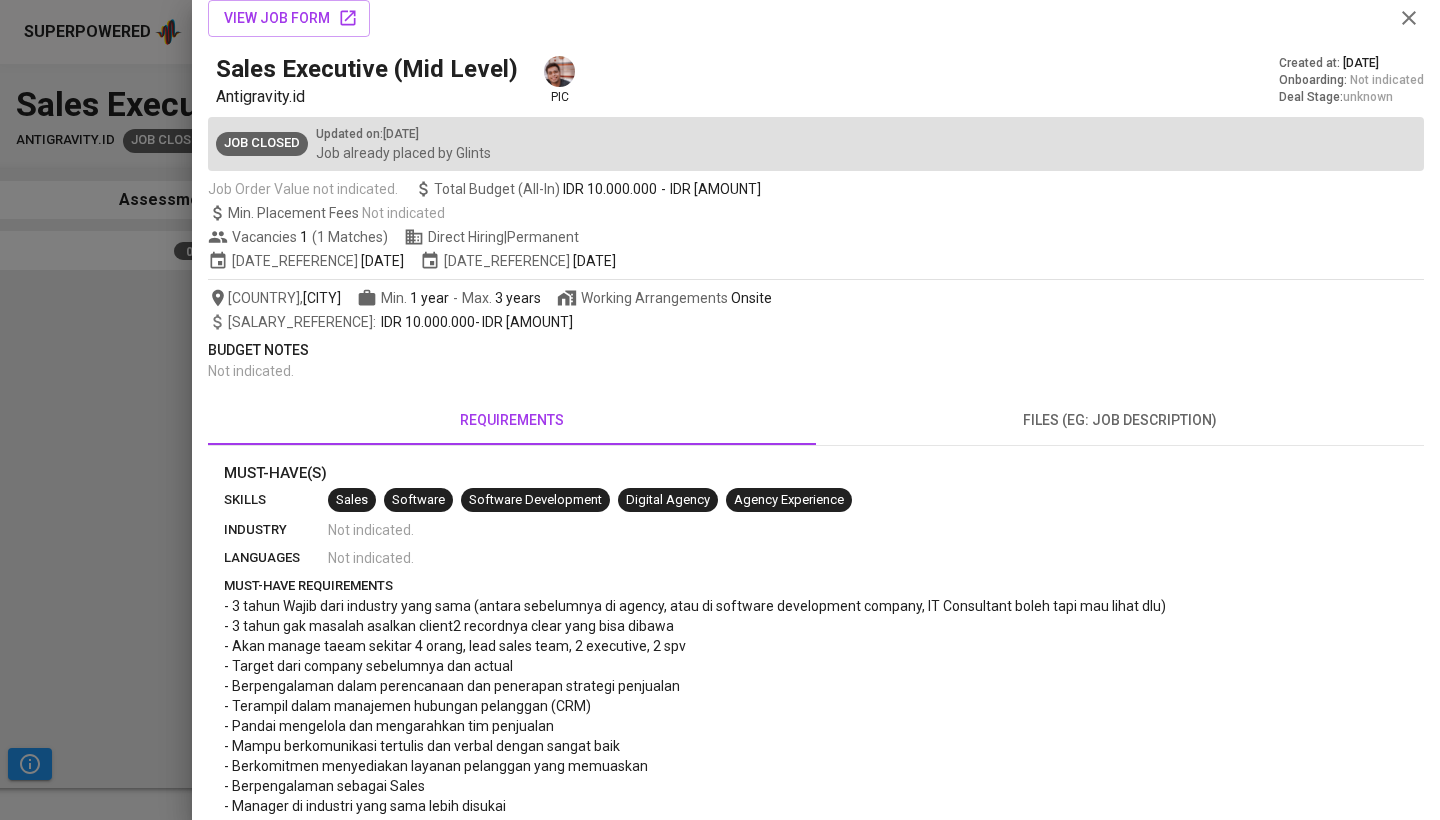scroll, scrollTop: 53, scrollLeft: 0, axis: vertical 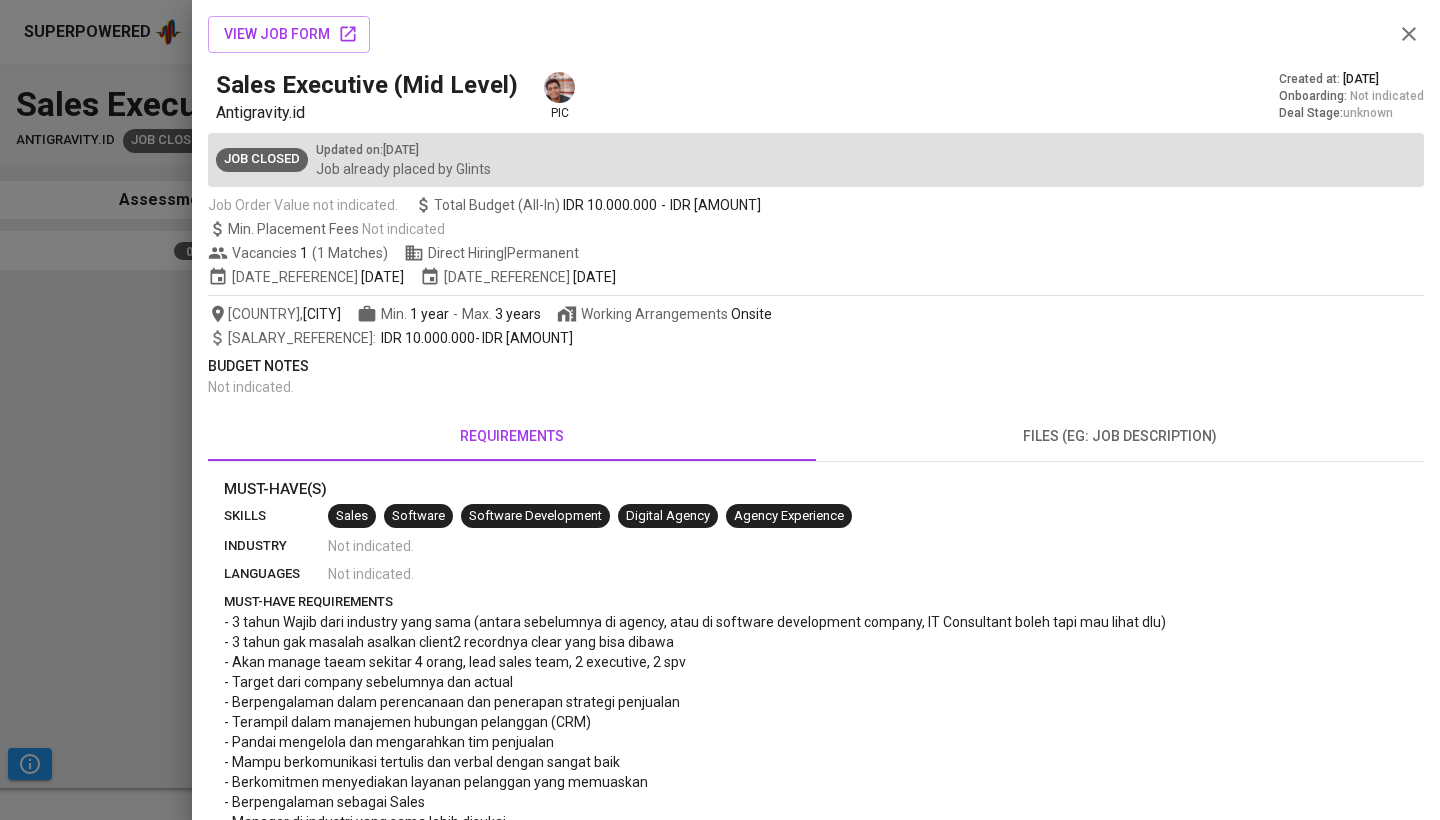 click at bounding box center [720, 410] 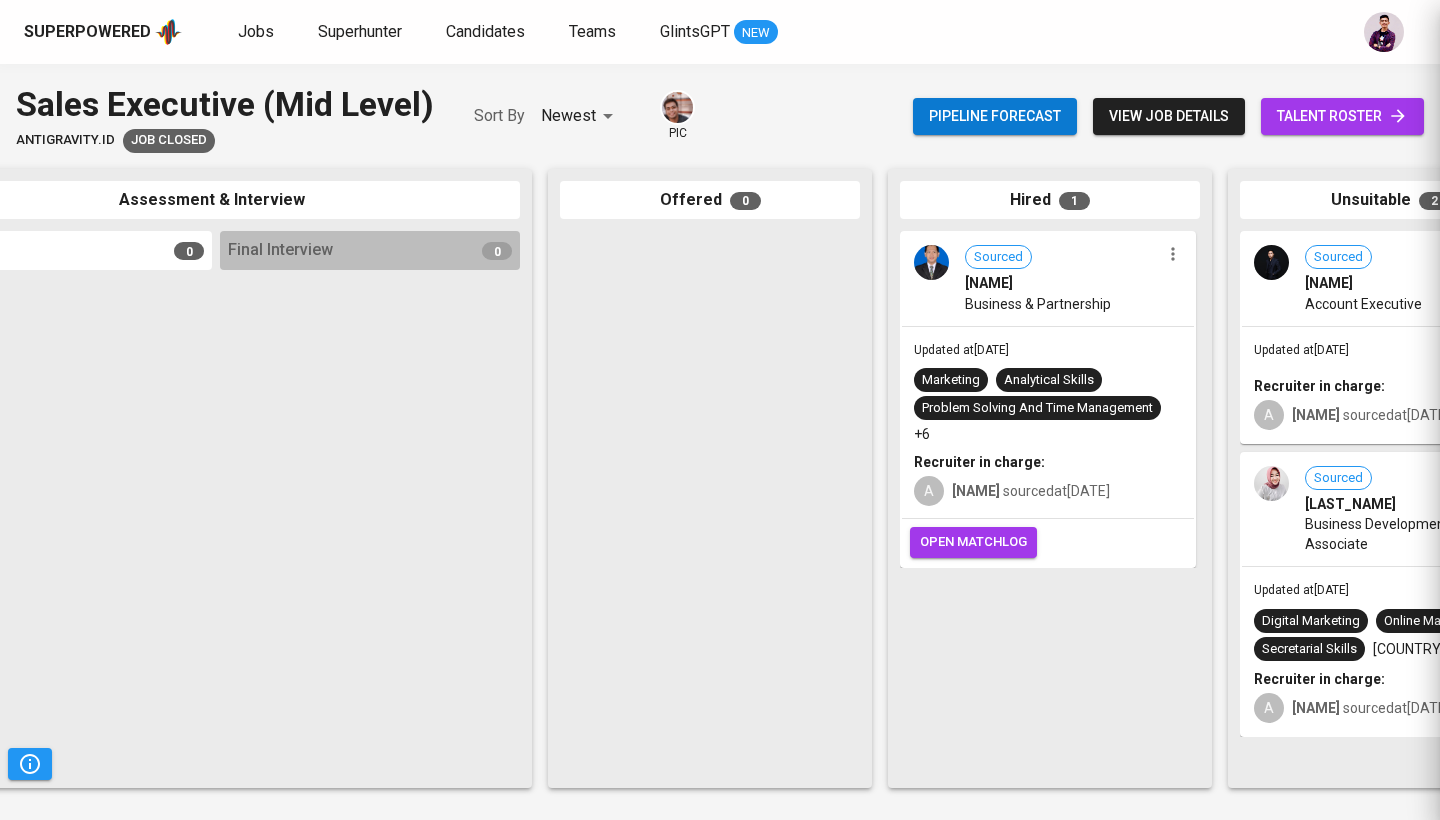 scroll, scrollTop: 0, scrollLeft: 0, axis: both 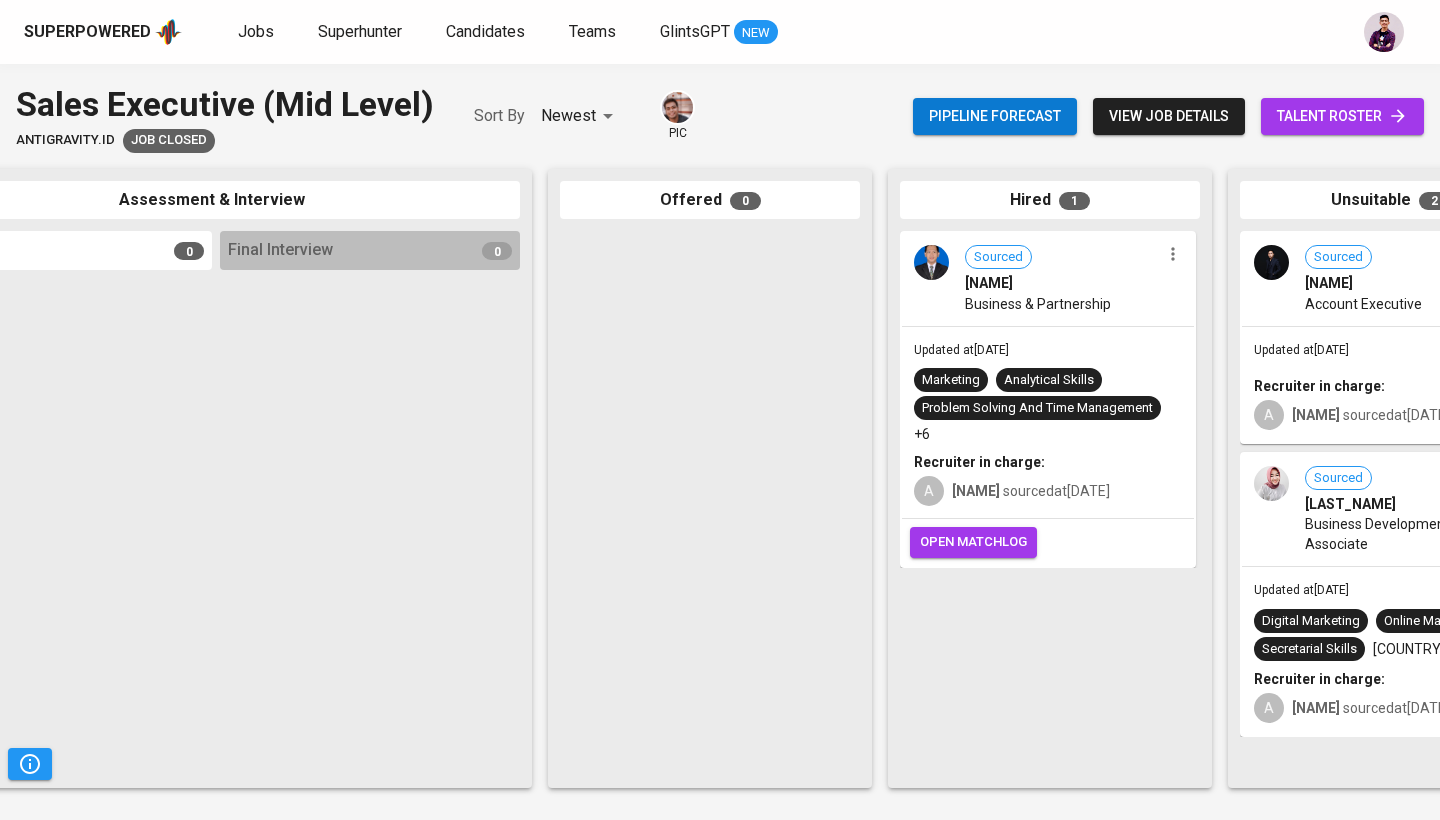 click at bounding box center (931, 262) 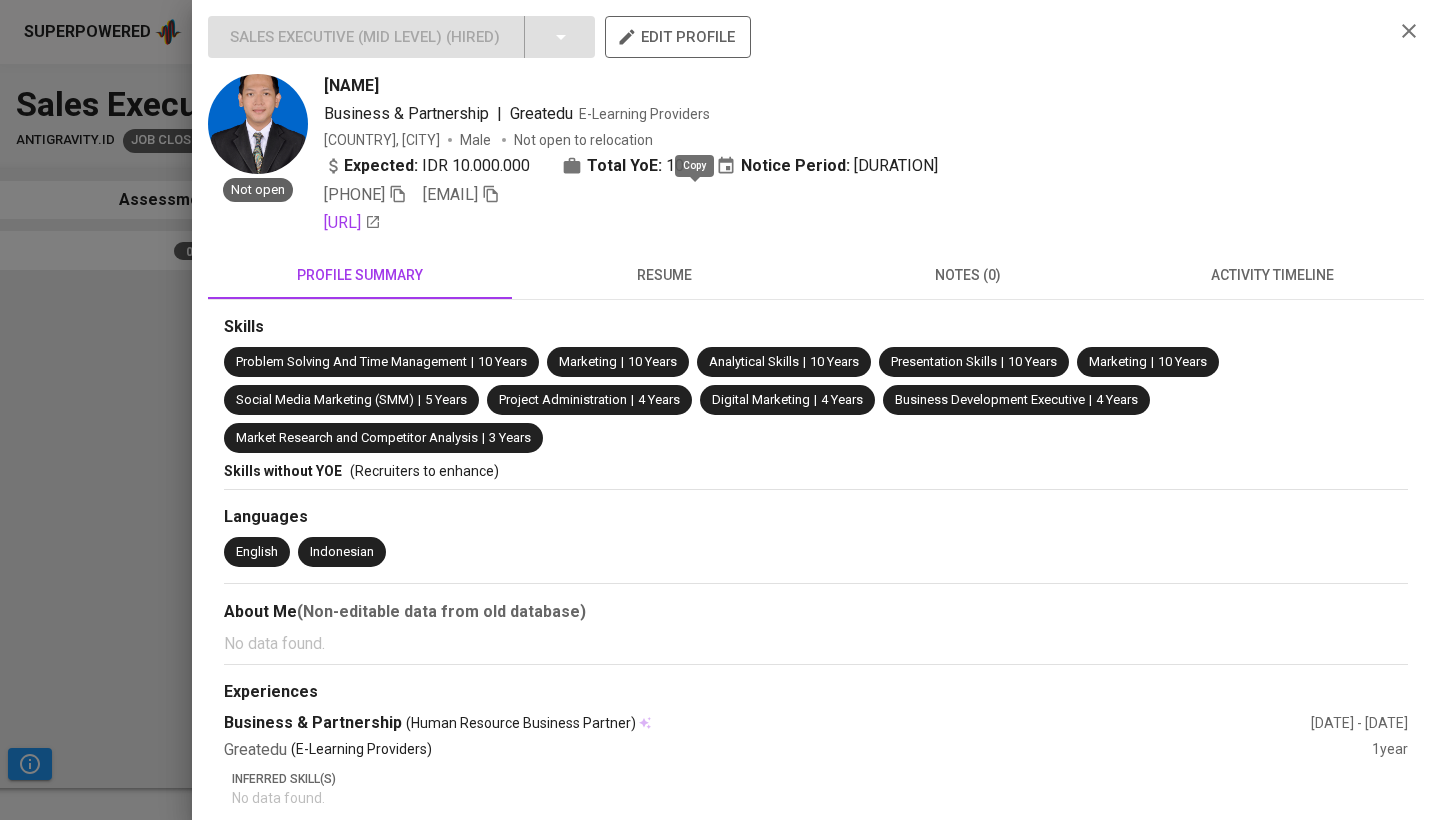 click at bounding box center (491, 194) 